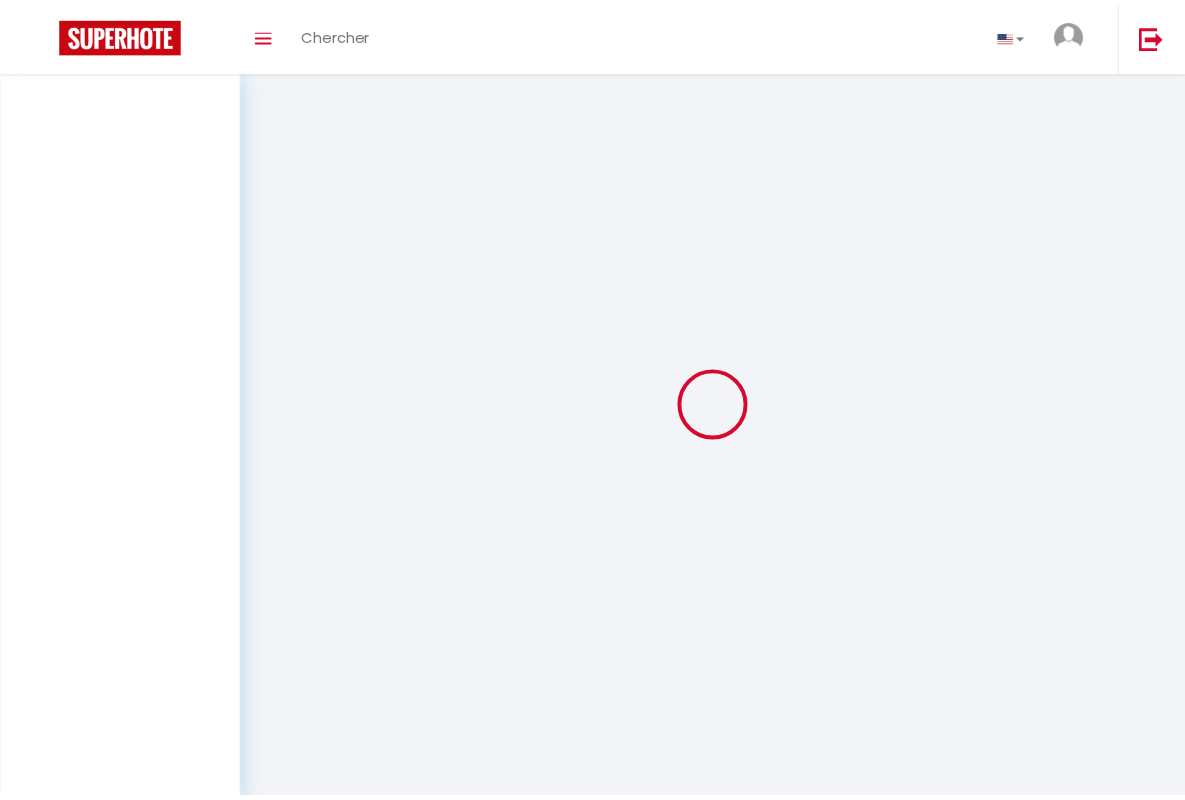 scroll, scrollTop: 0, scrollLeft: 0, axis: both 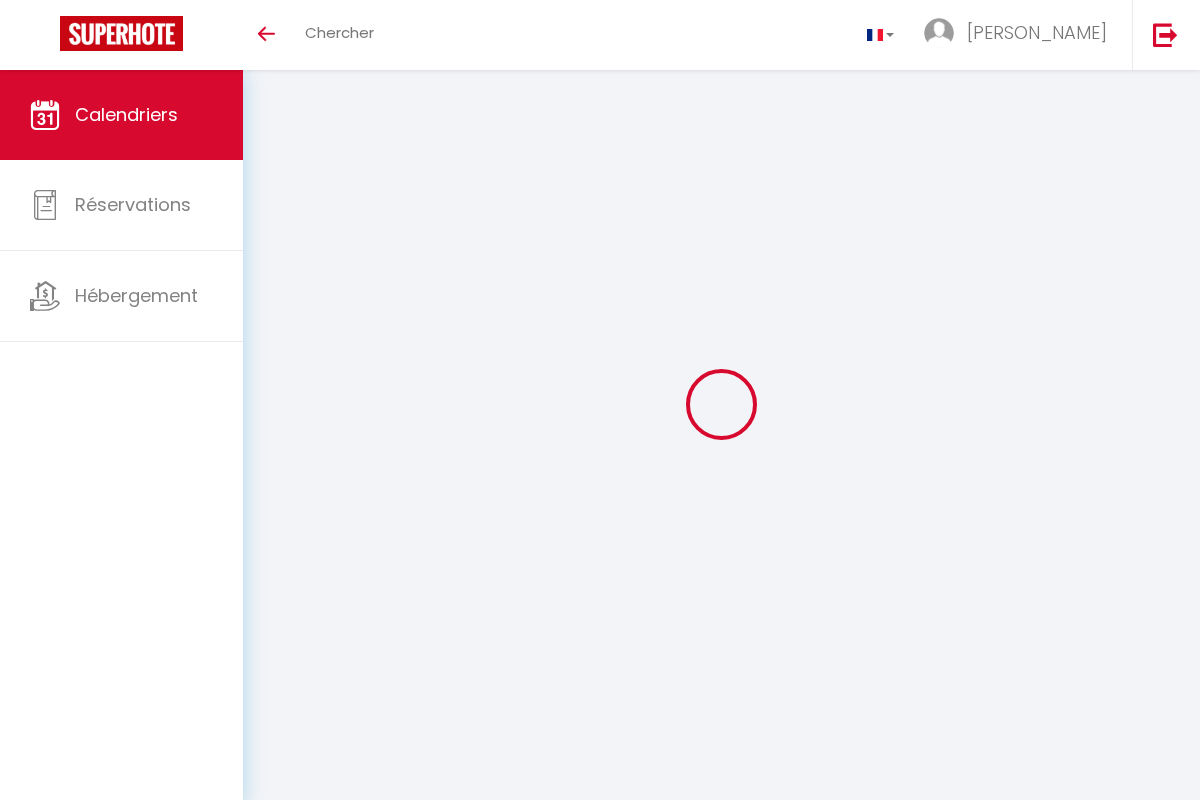 select 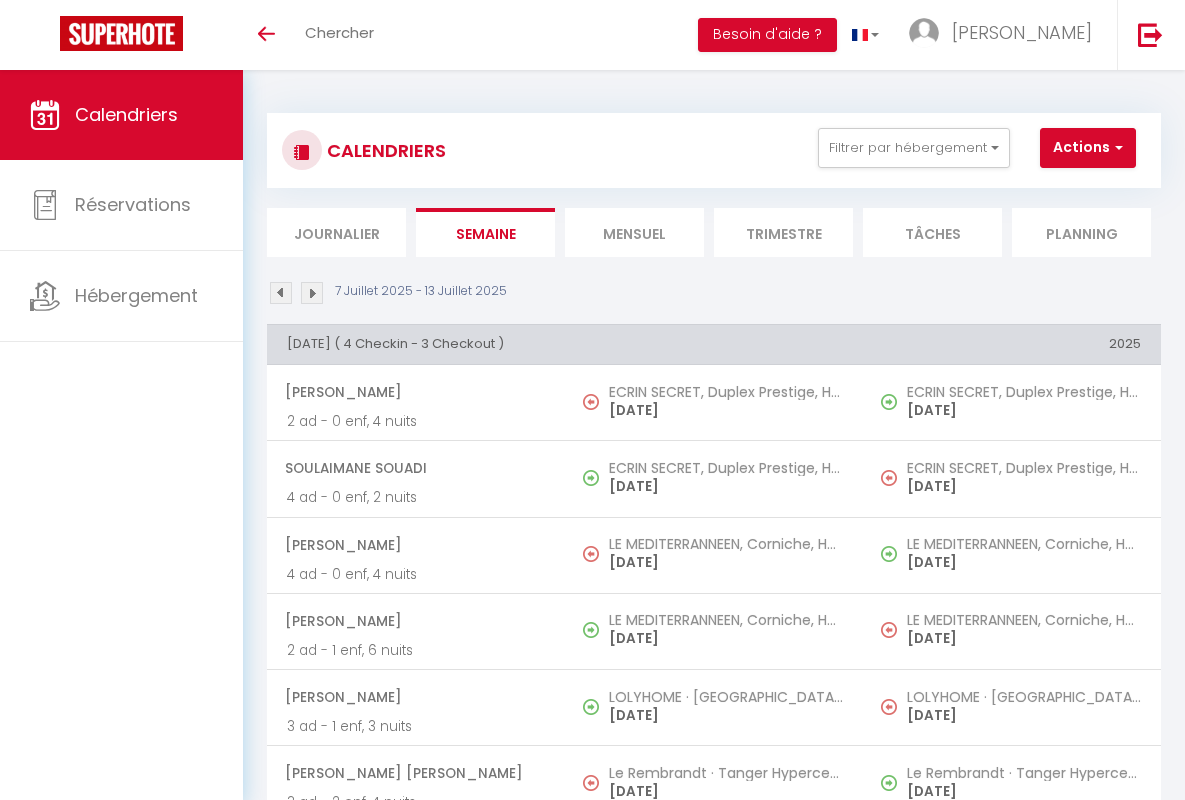 select 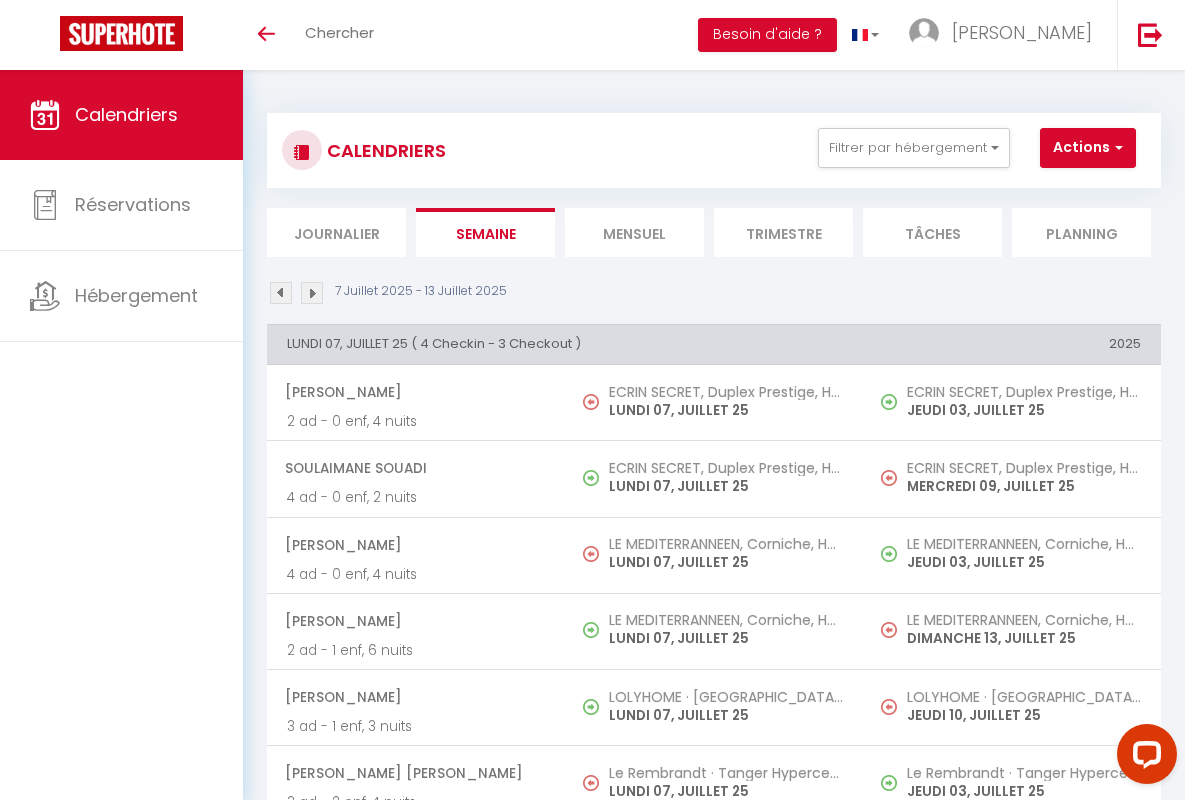 scroll, scrollTop: 0, scrollLeft: 0, axis: both 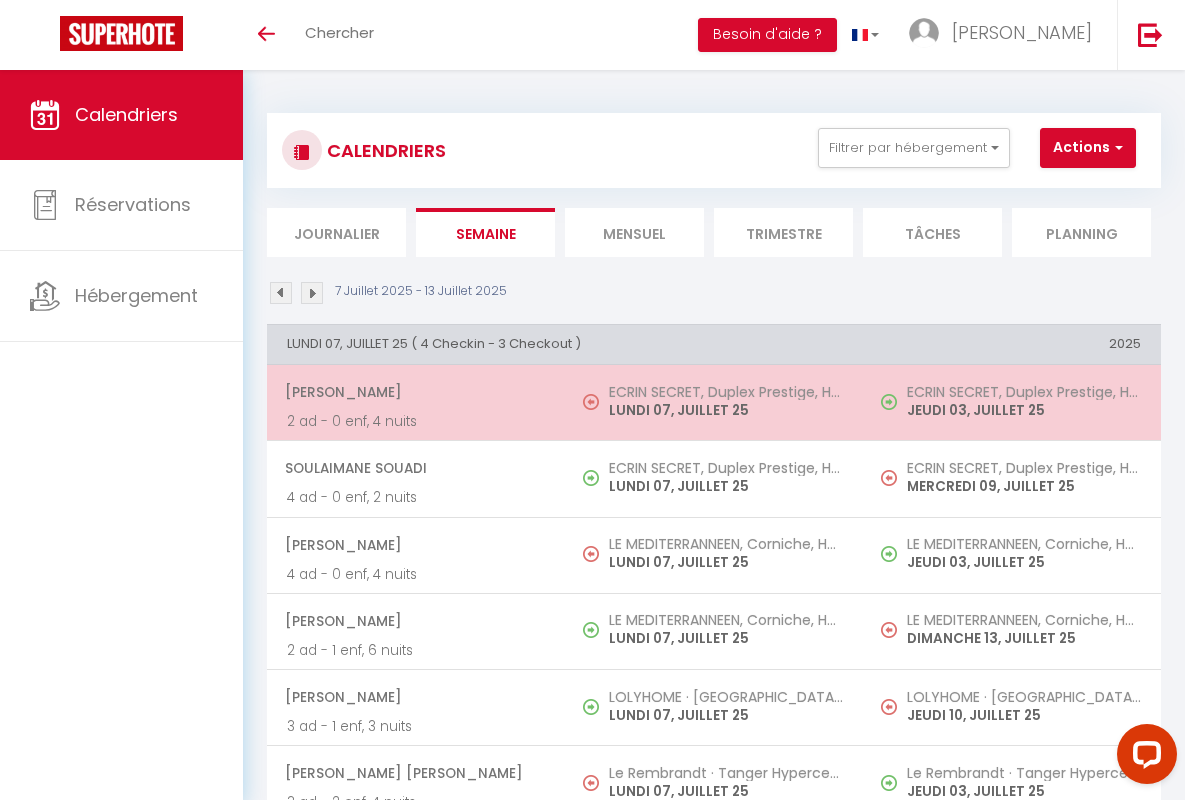click on "[PERSON_NAME]" at bounding box center [415, 392] 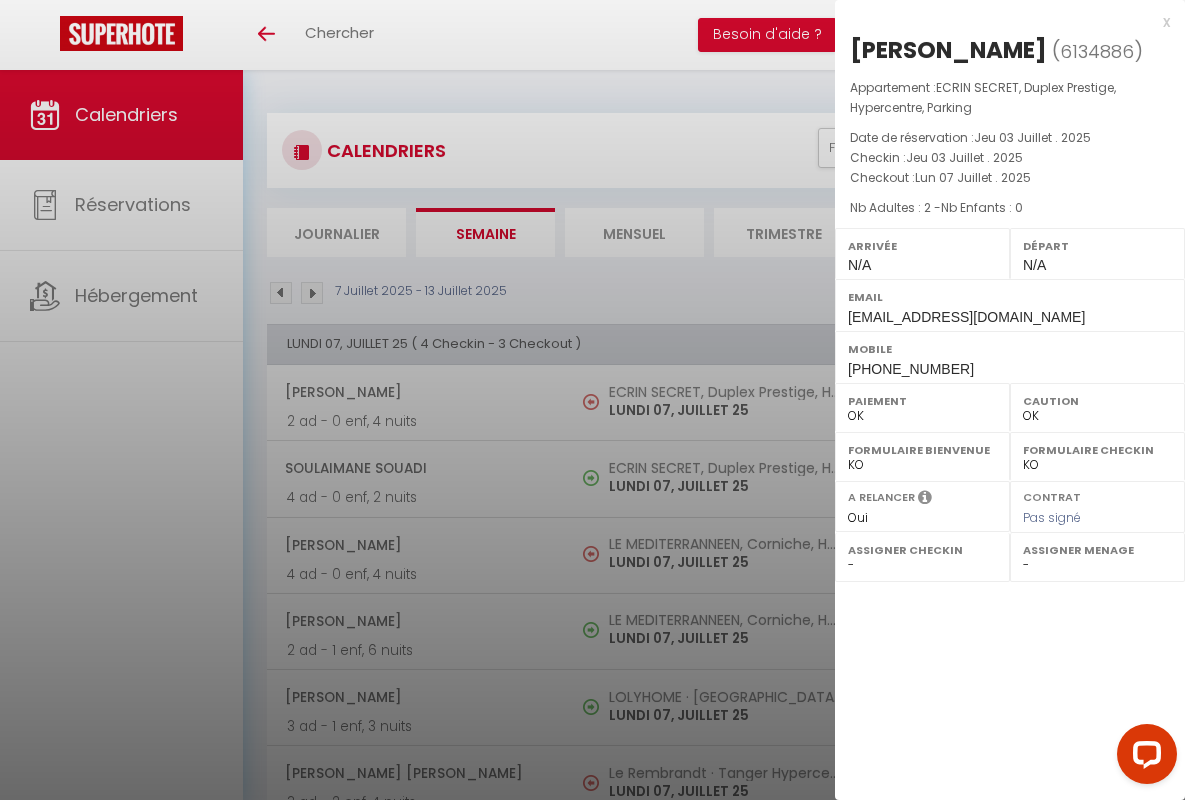 click on "x" at bounding box center (1002, 22) 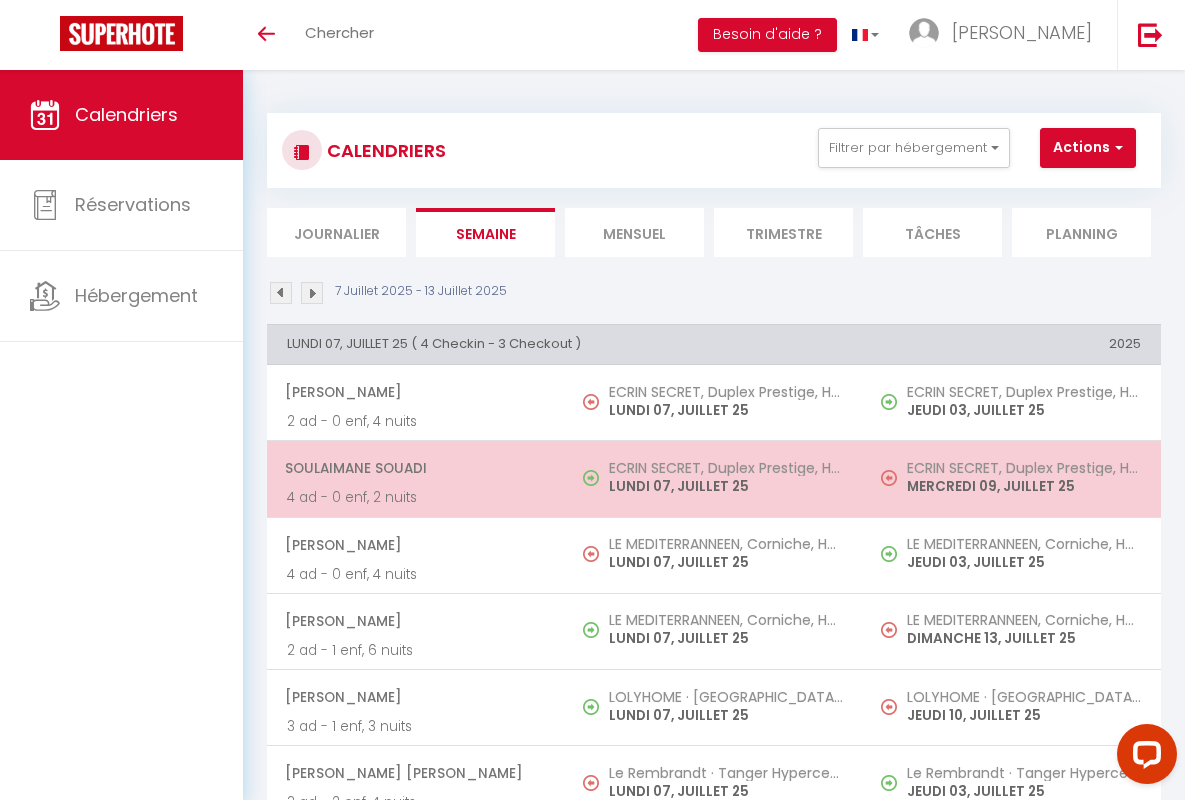 click on "Soulaimane Souadi" at bounding box center (415, 468) 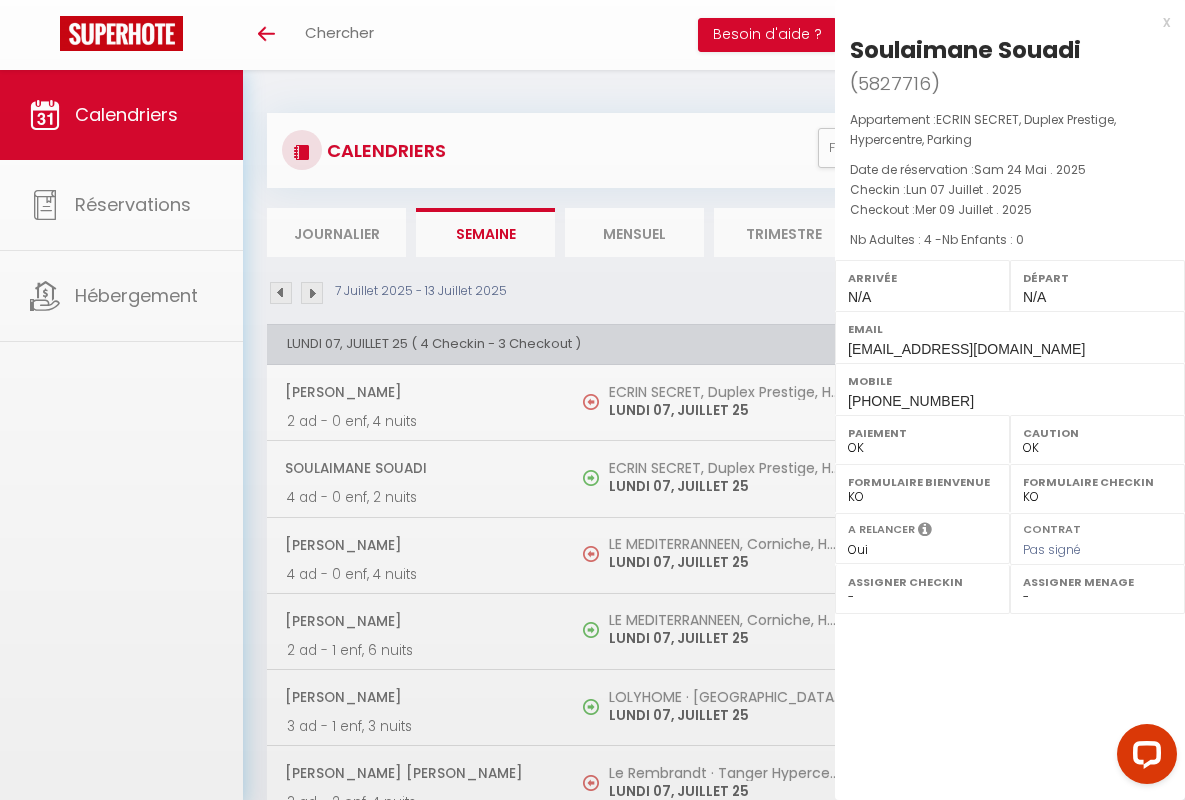 click on "x" at bounding box center [1002, 22] 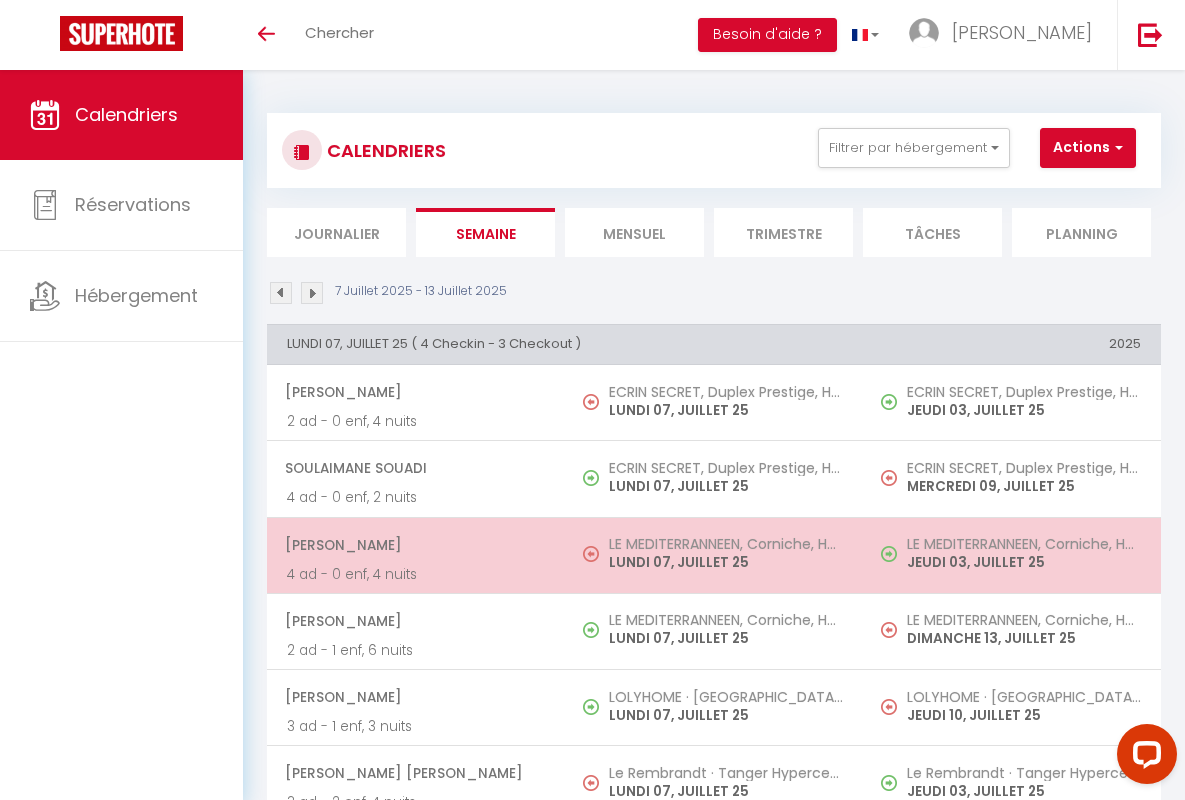 click on "[PERSON_NAME]" at bounding box center (415, 545) 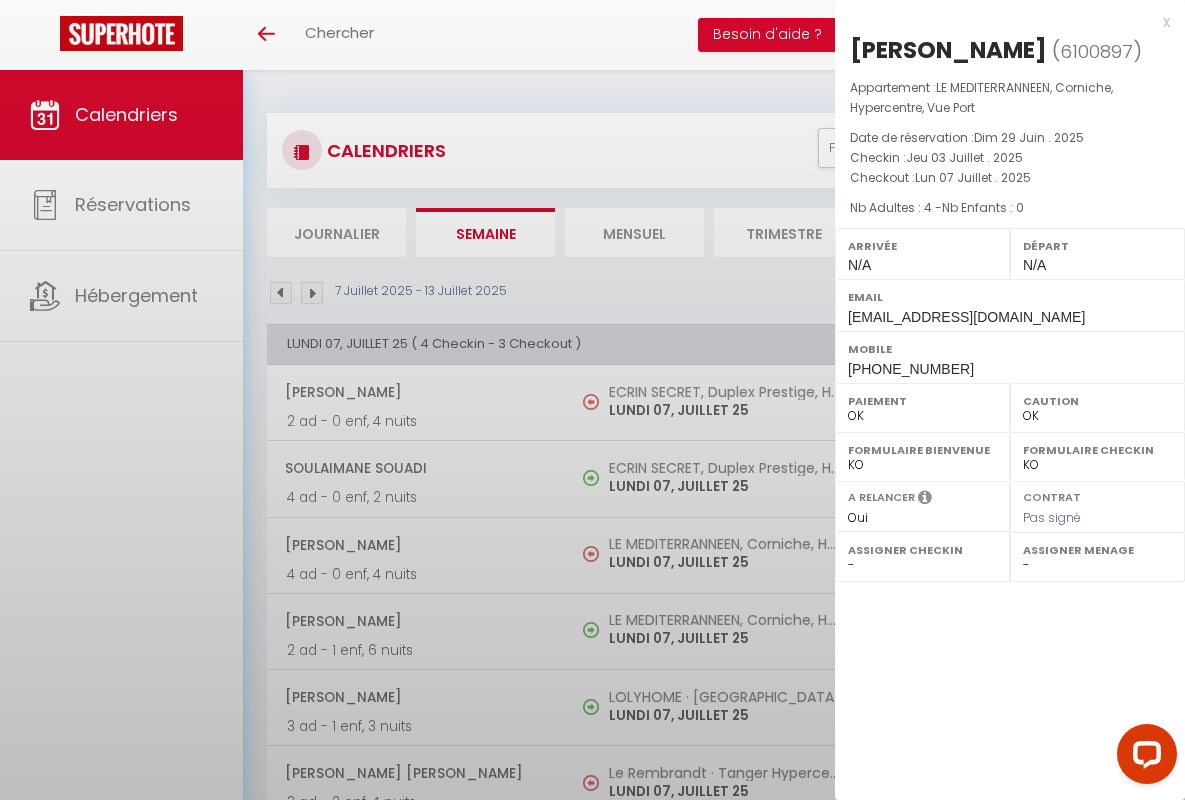 click on "x" at bounding box center [1002, 22] 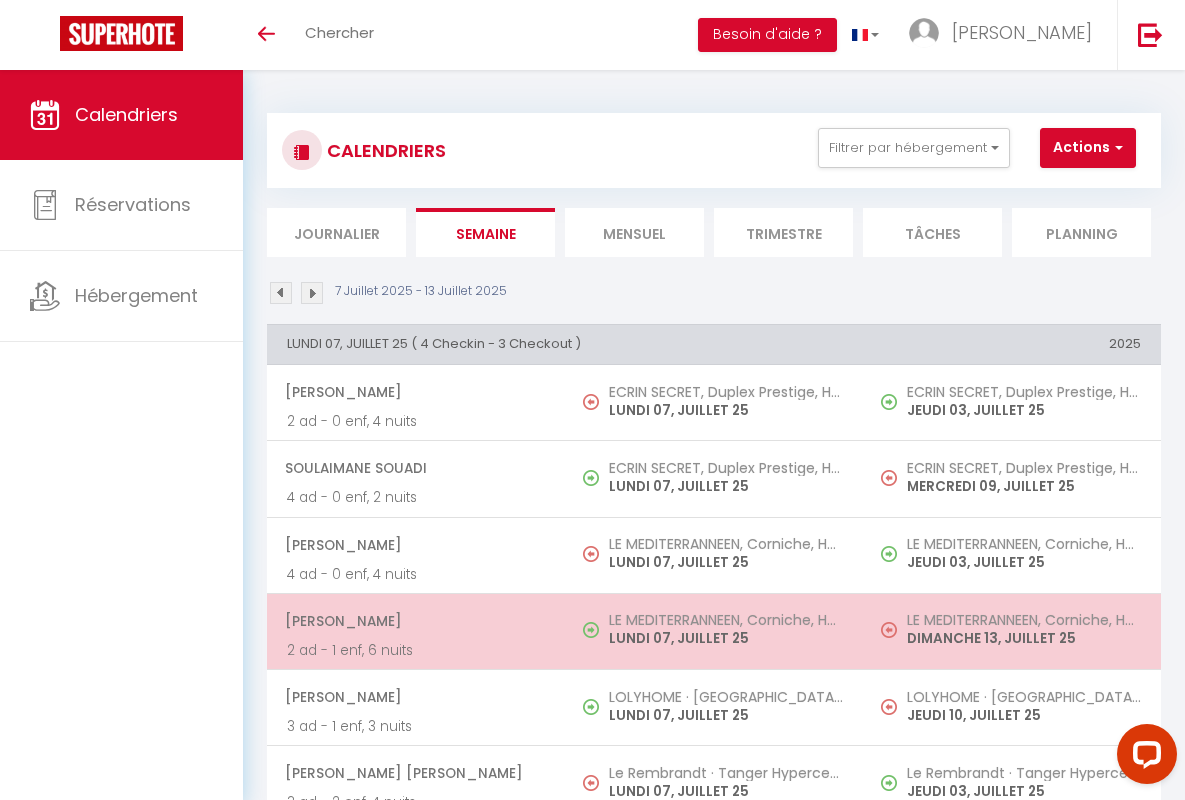 click on "[PERSON_NAME]" at bounding box center (415, 621) 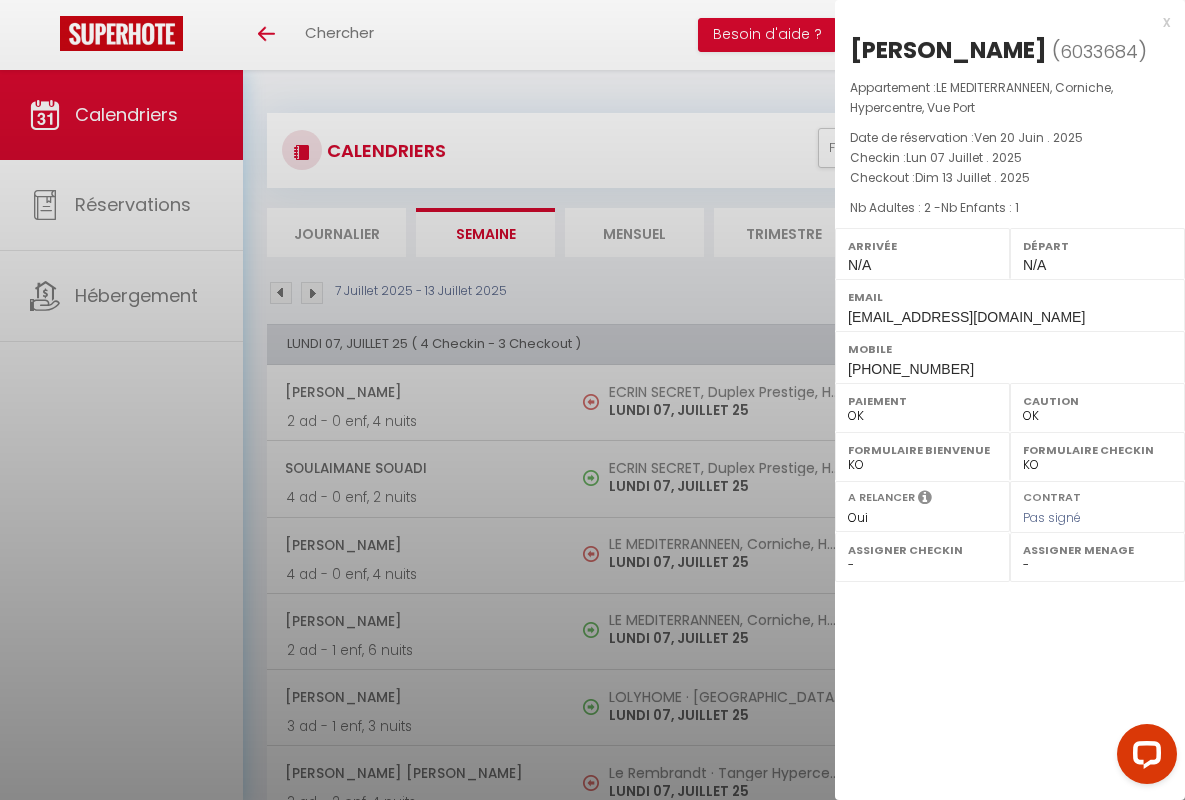click on "x" at bounding box center (1002, 22) 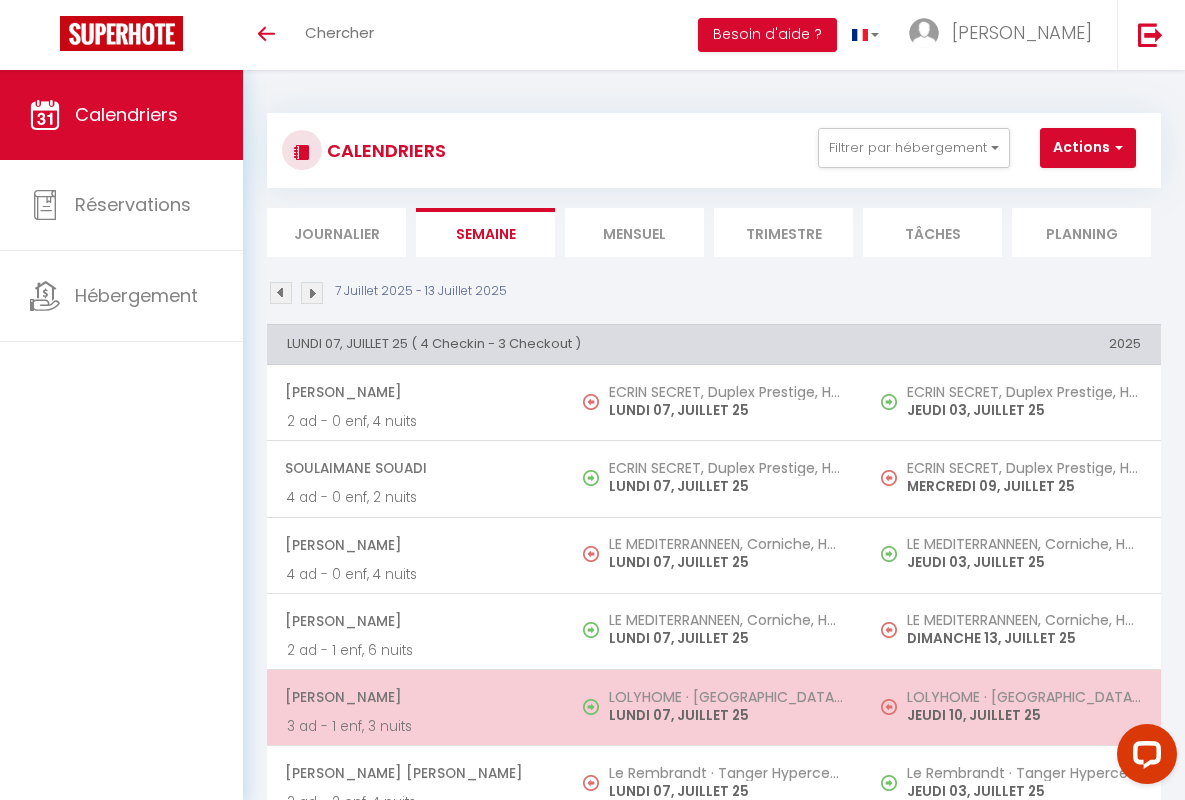 click on "[PERSON_NAME]" at bounding box center [415, 697] 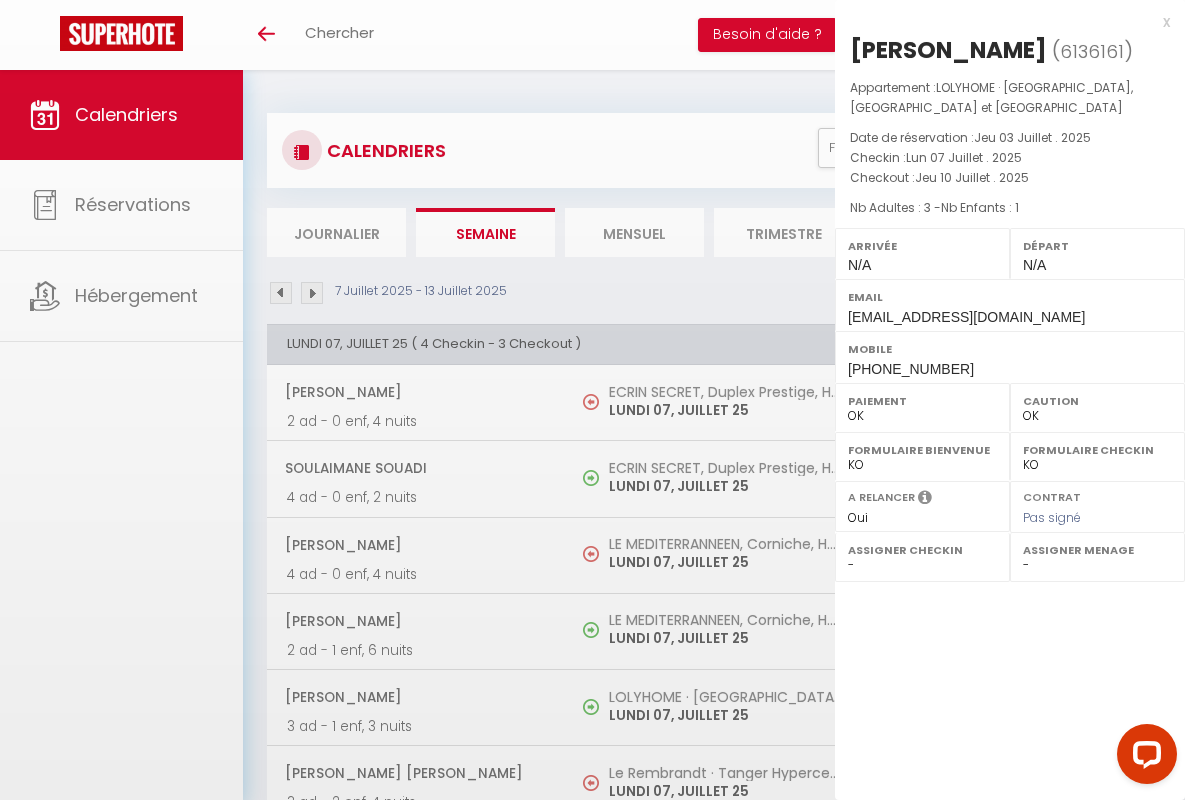 click on "x" at bounding box center (1002, 22) 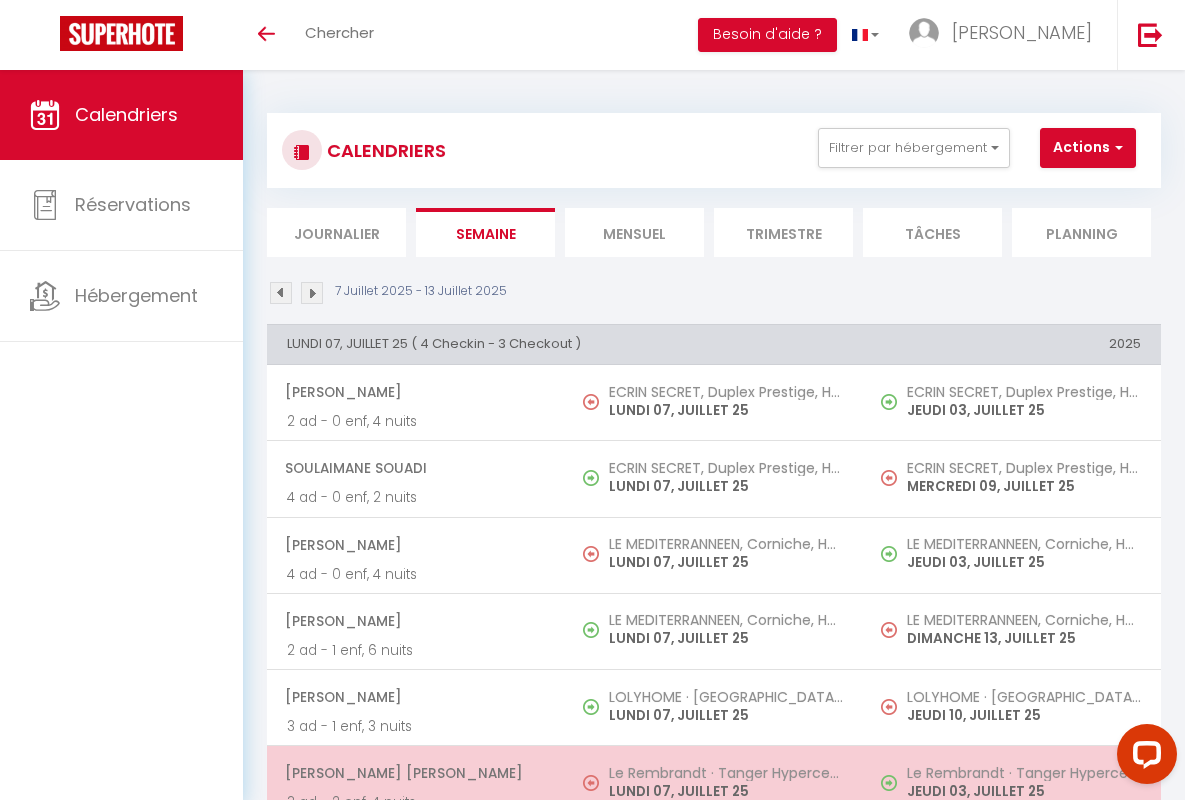 click on "[PERSON_NAME] [PERSON_NAME]" at bounding box center [415, 773] 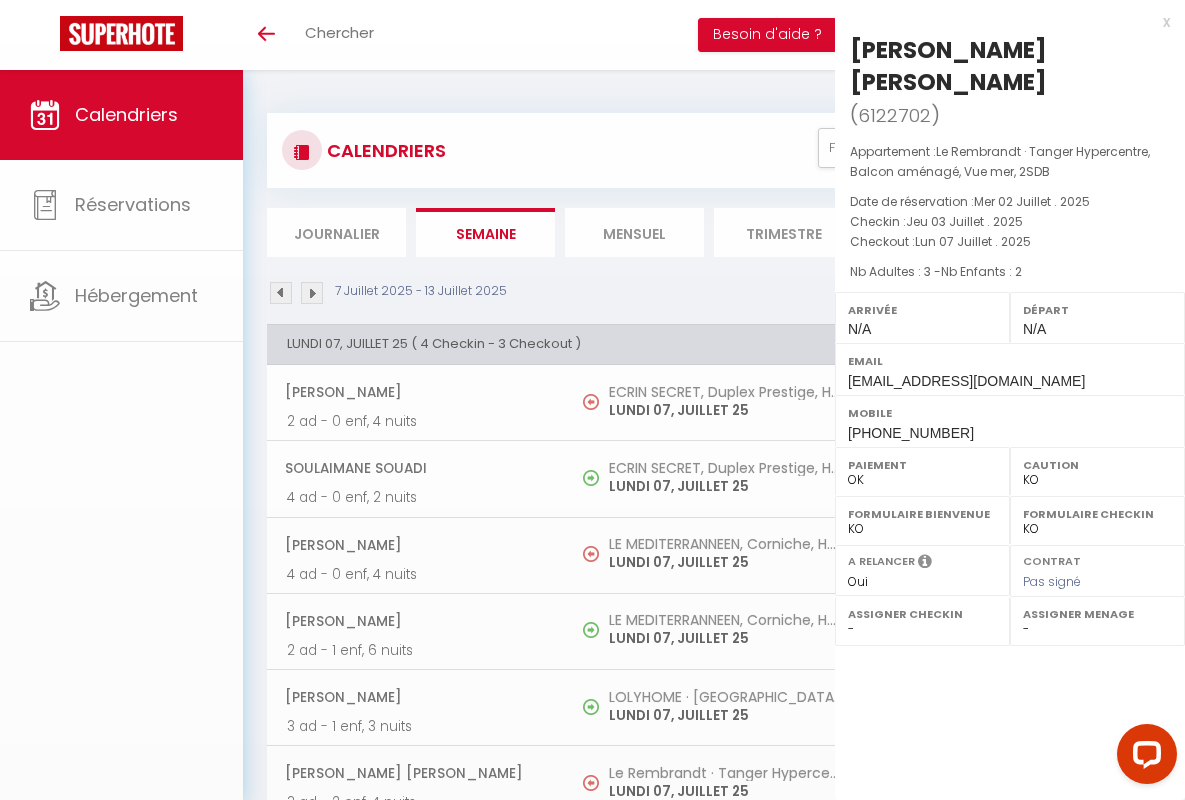 click on "x" at bounding box center (1002, 22) 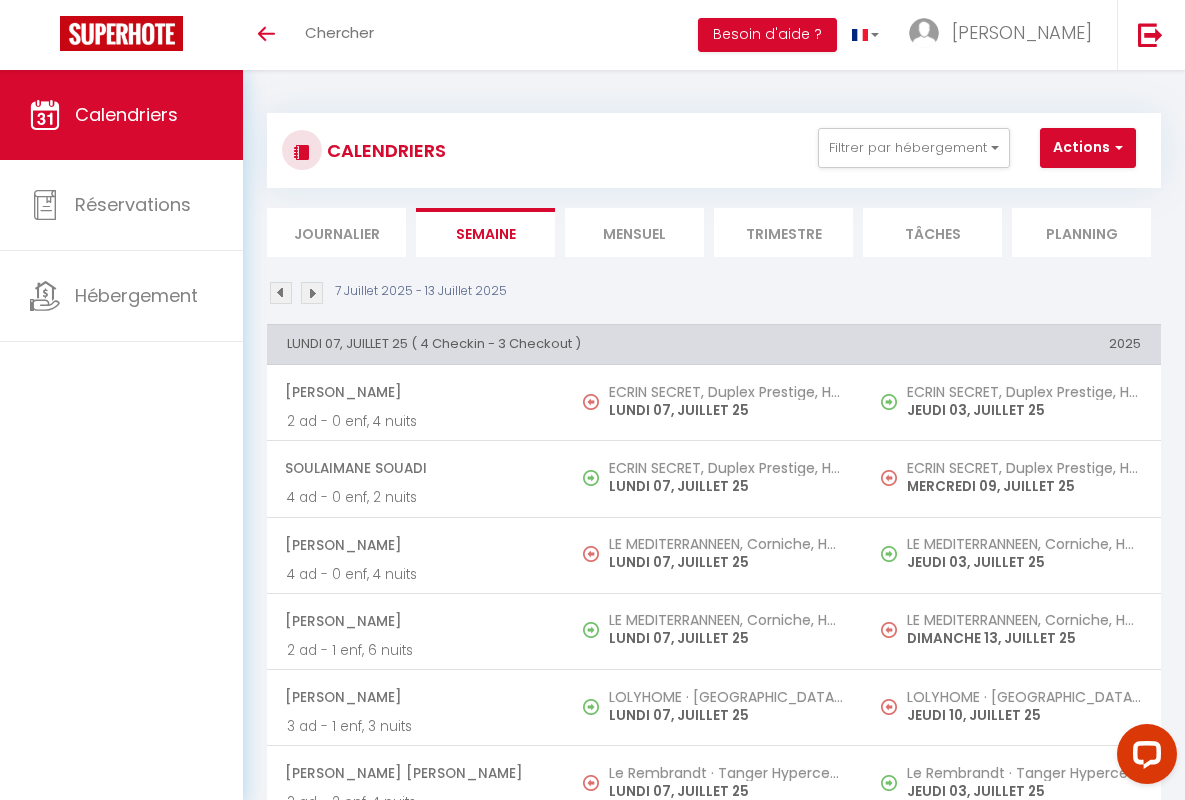 scroll, scrollTop: 449, scrollLeft: 0, axis: vertical 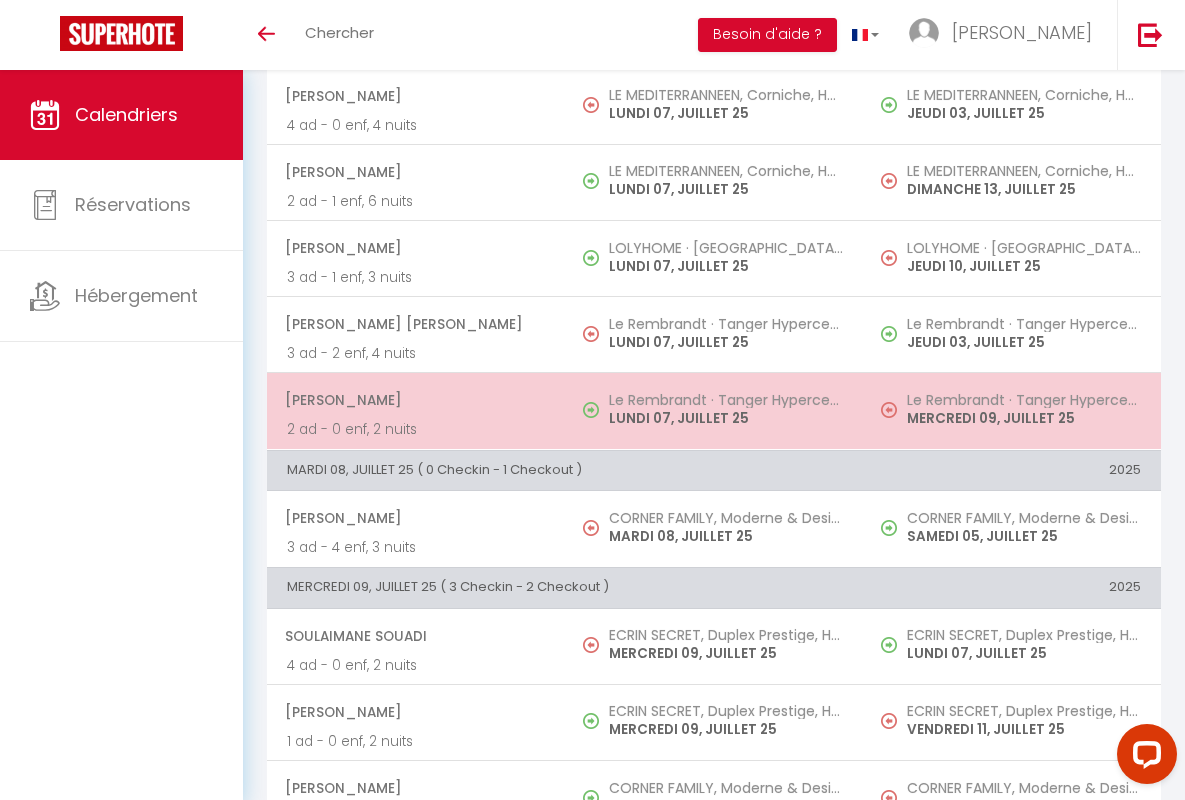 click on "[PERSON_NAME]" at bounding box center [415, 400] 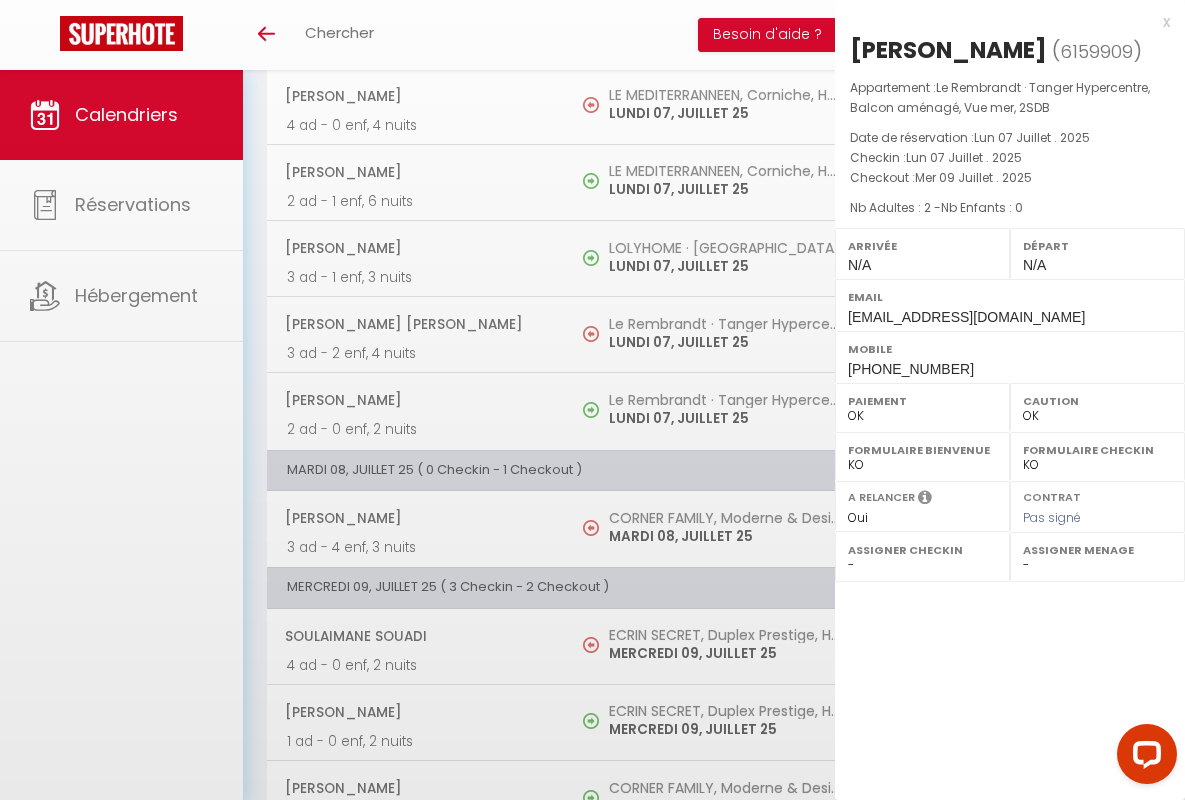 click on "x" at bounding box center (1002, 22) 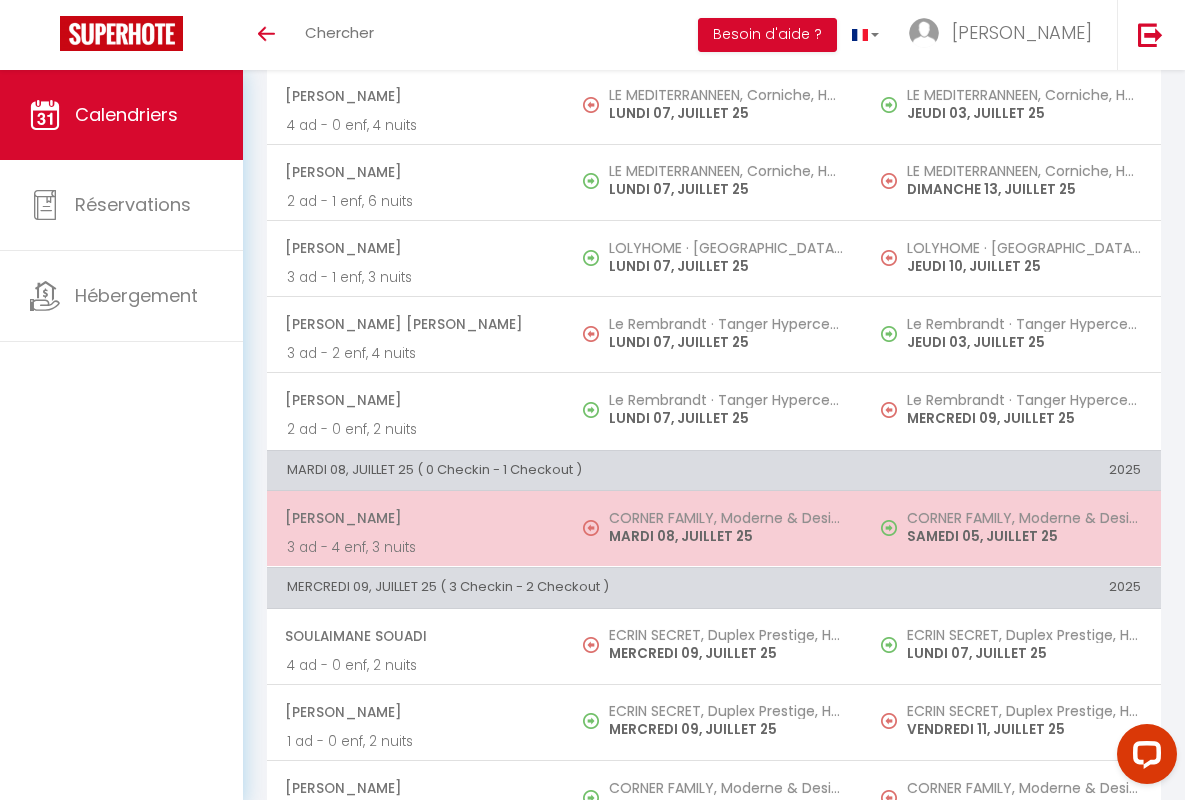 click on "[PERSON_NAME]" at bounding box center [415, 518] 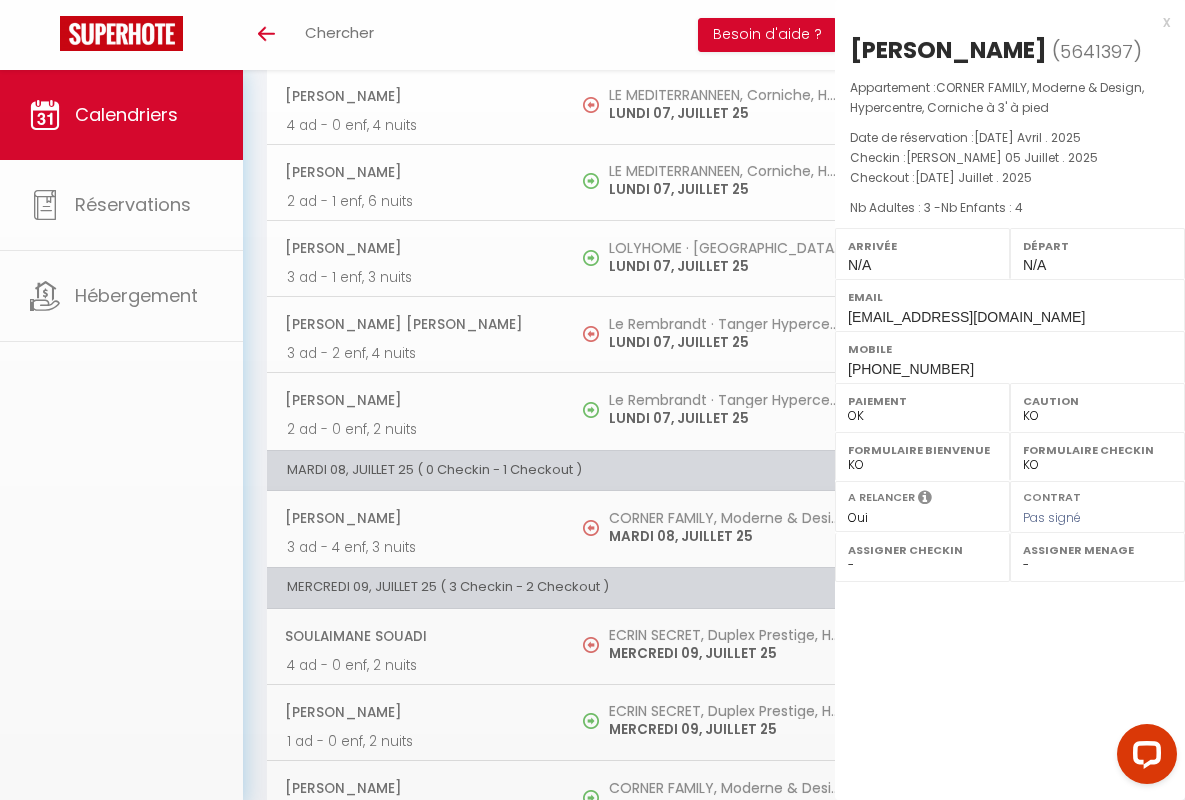 click on "x" at bounding box center (1002, 22) 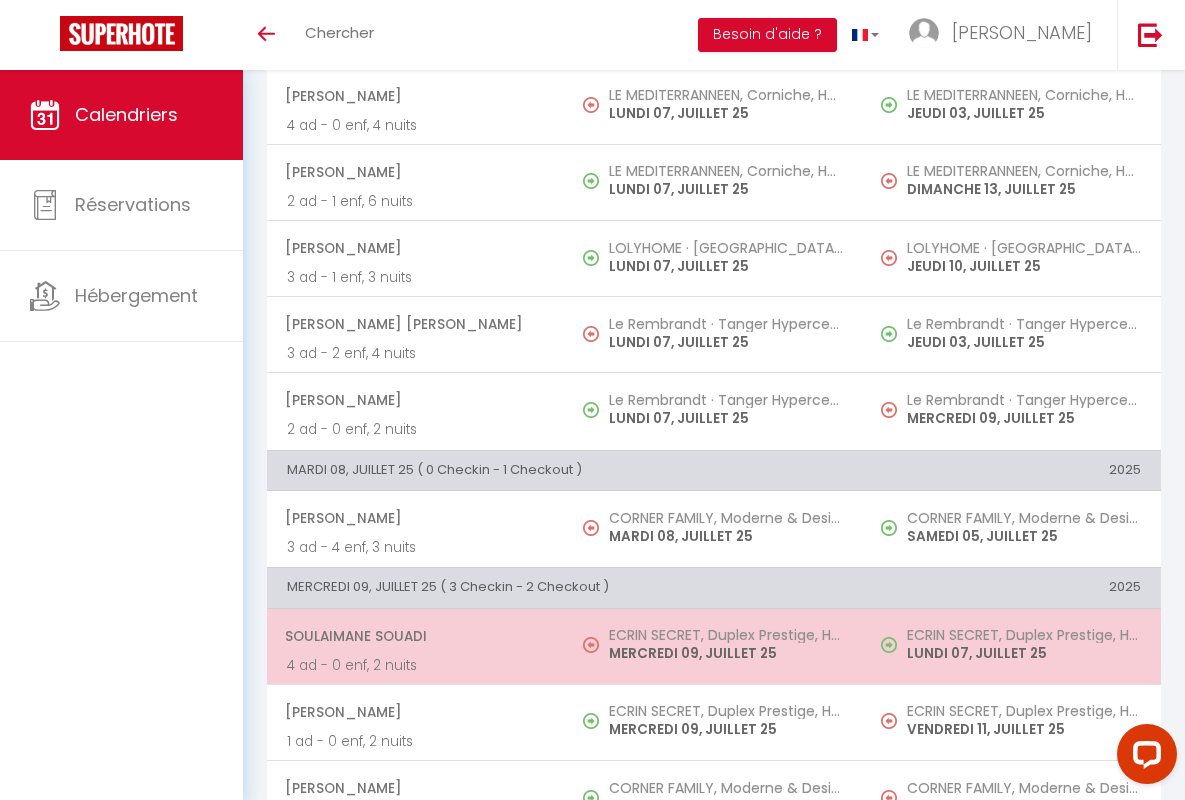 click on "Soulaimane Souadi" at bounding box center (415, 636) 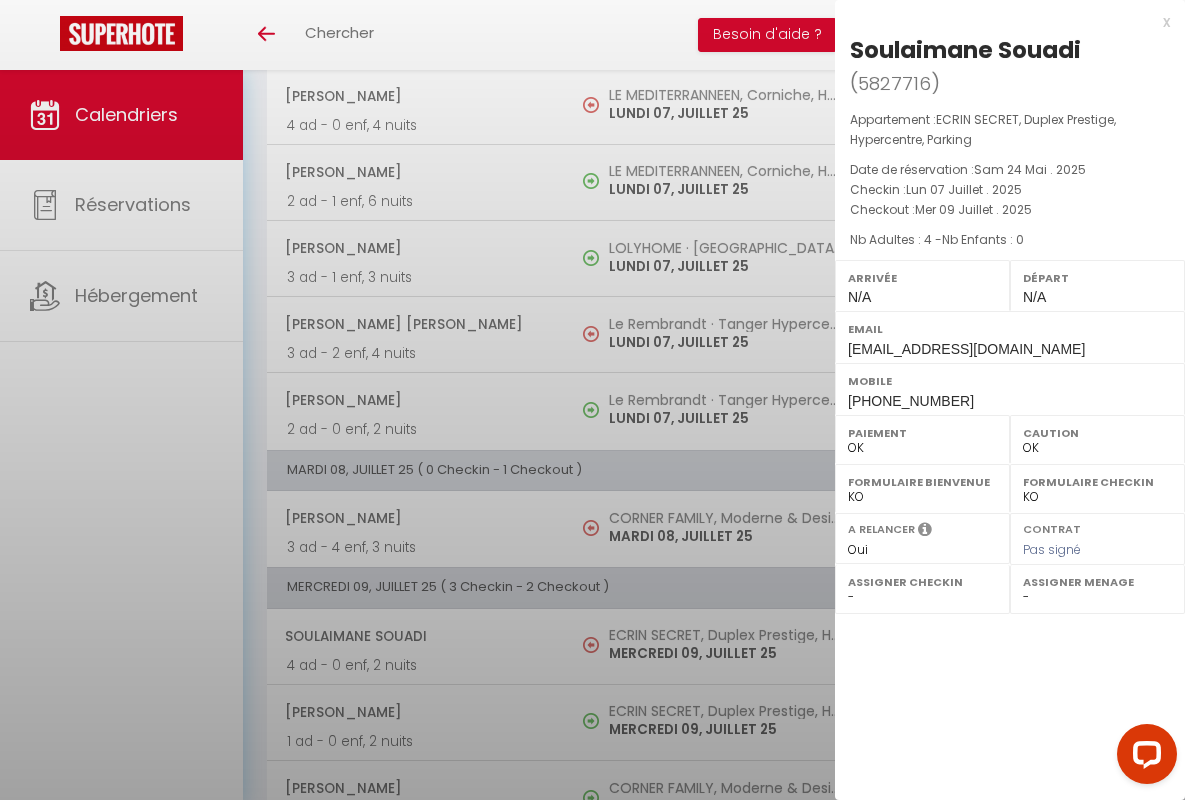 click on "x" at bounding box center [1002, 22] 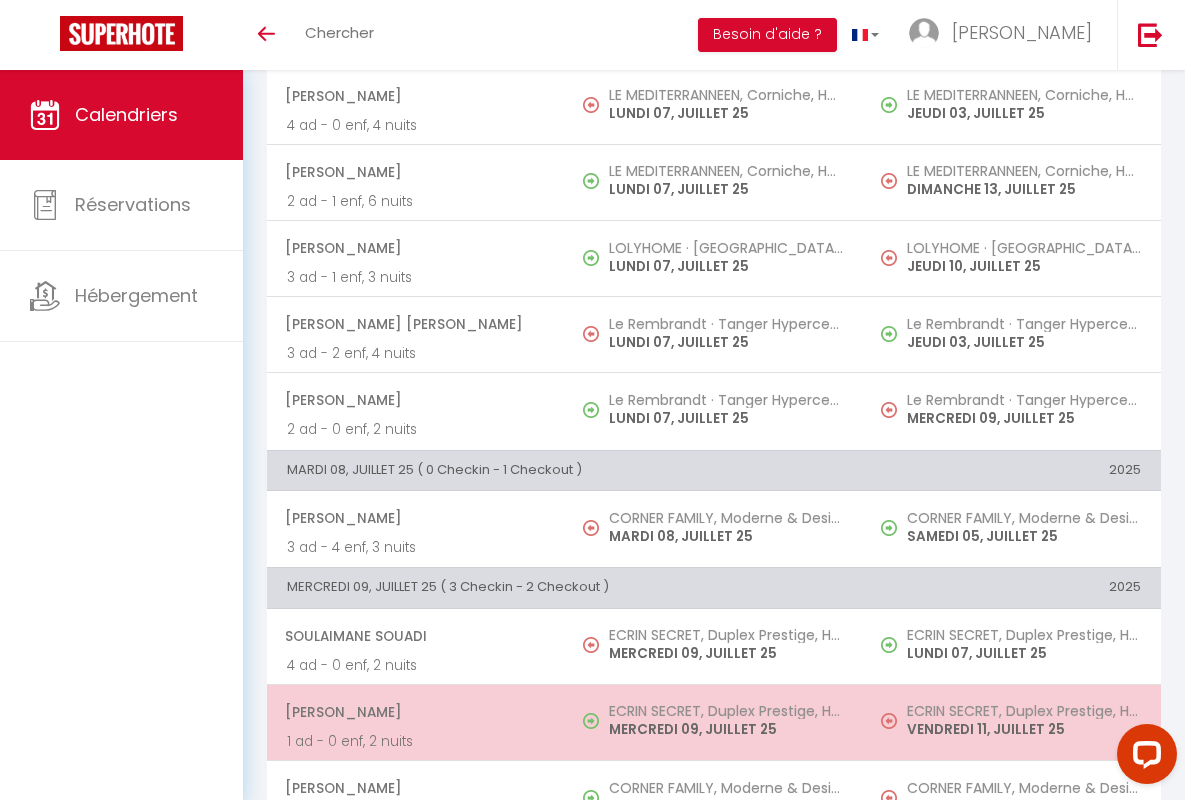 click on "[PERSON_NAME]" at bounding box center (415, 712) 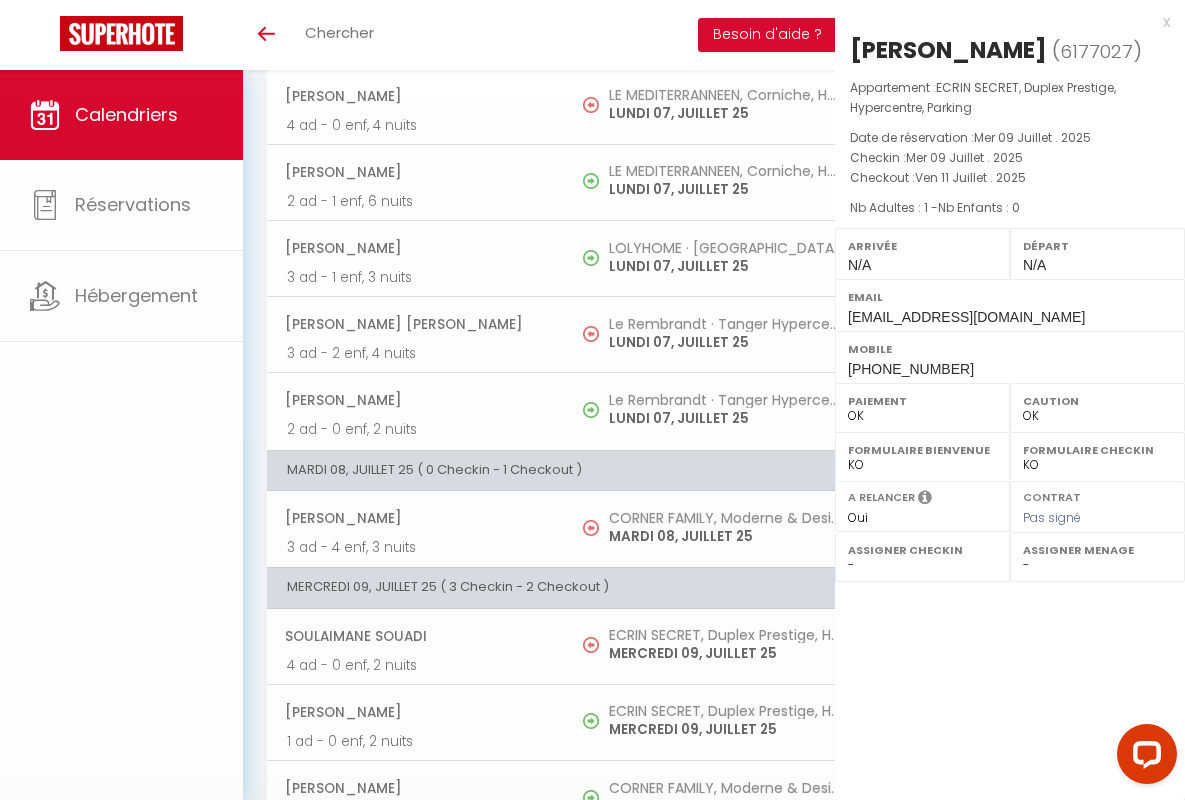 click on "x" at bounding box center [1002, 22] 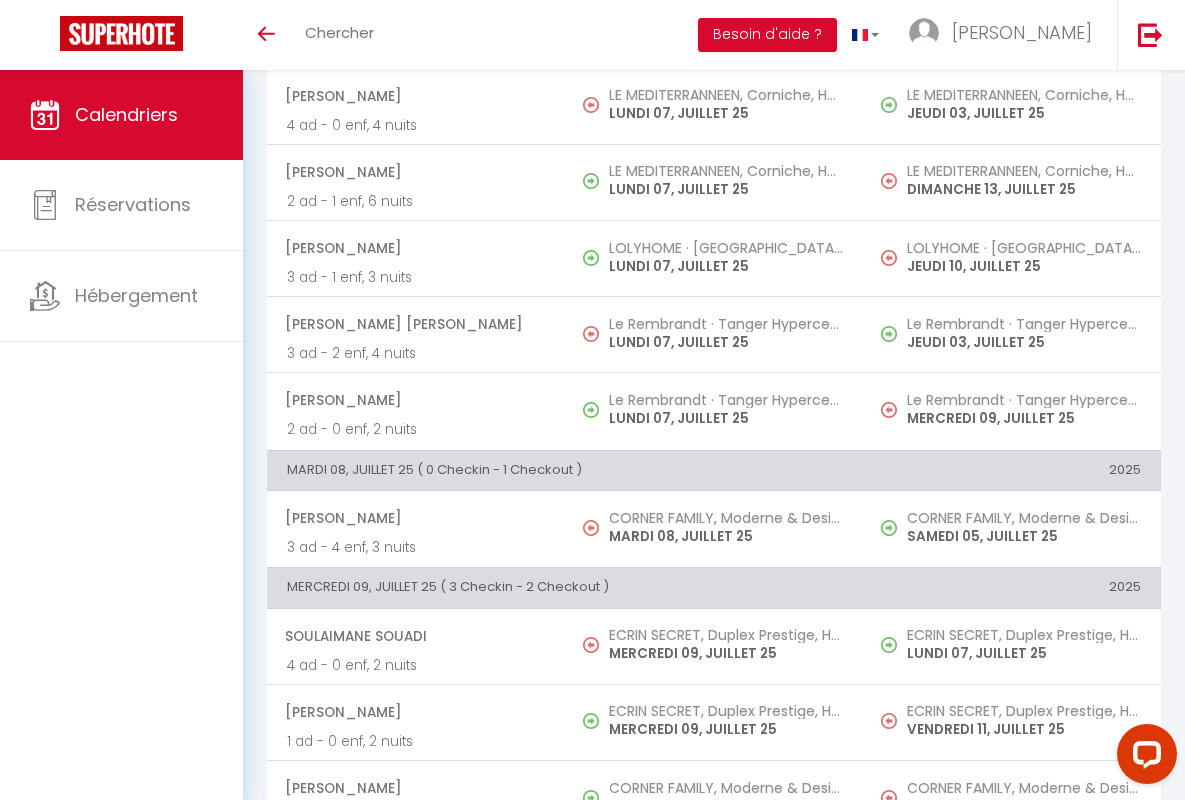 scroll, scrollTop: 456, scrollLeft: 0, axis: vertical 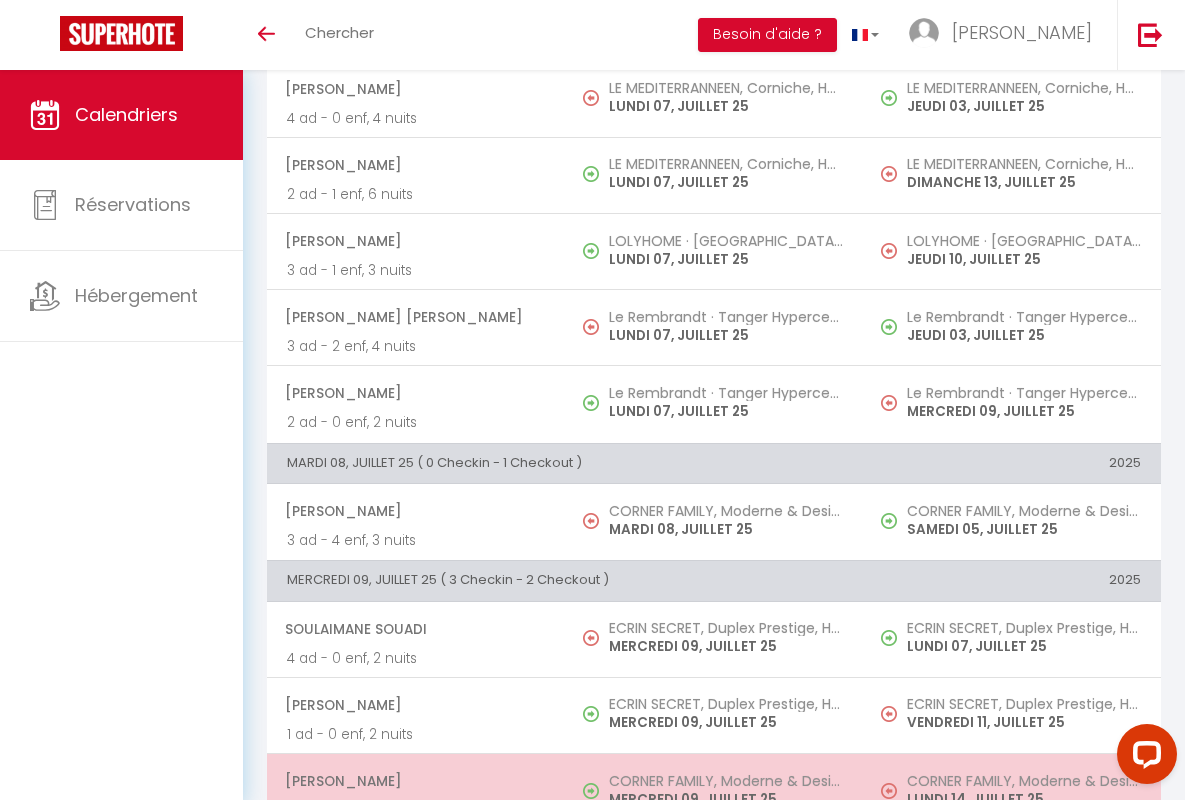 click on "[PERSON_NAME]" at bounding box center [415, 781] 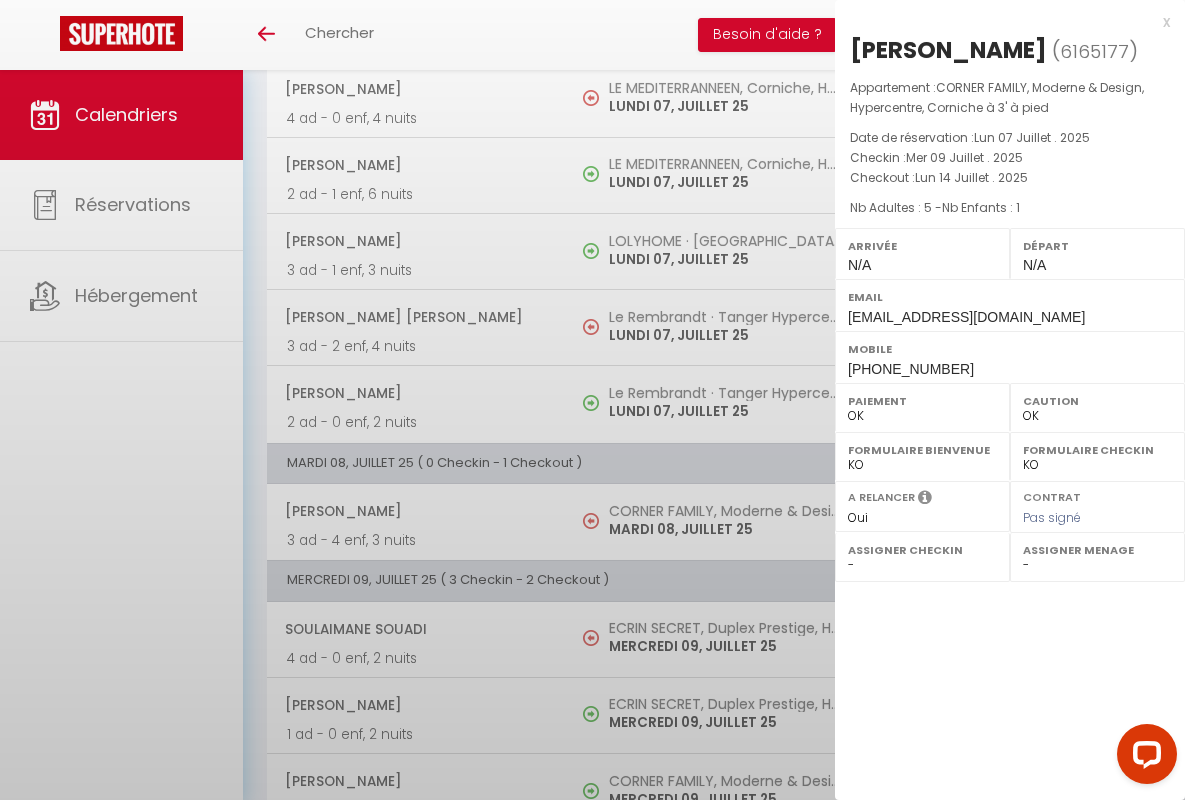 click on "x" at bounding box center (1002, 22) 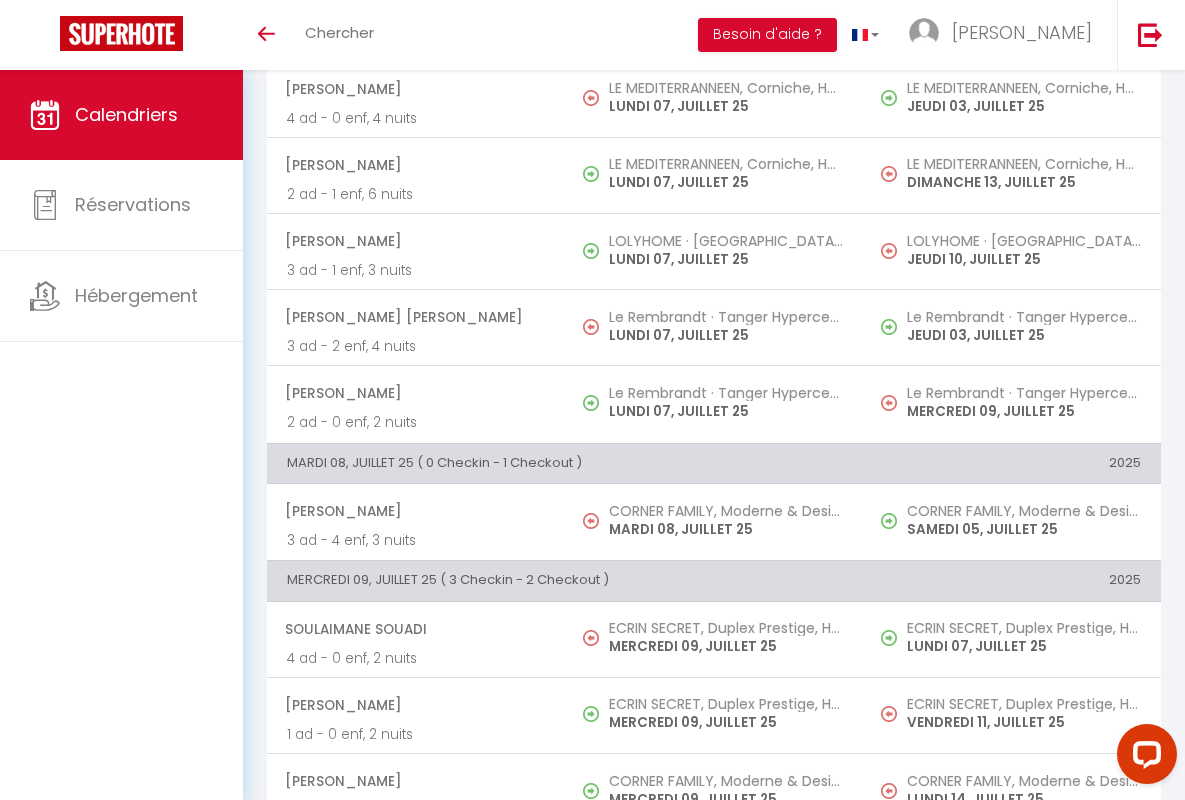 scroll, scrollTop: 913, scrollLeft: 0, axis: vertical 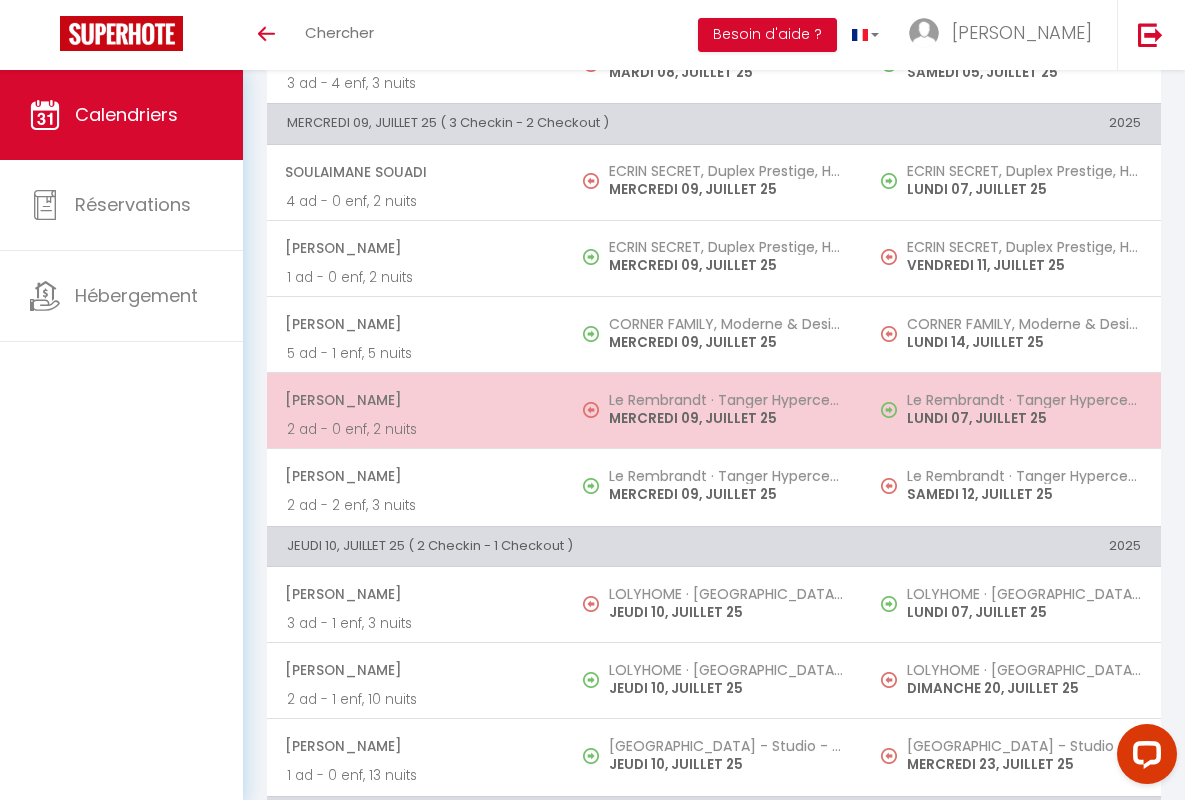 click on "[PERSON_NAME]" at bounding box center [415, 400] 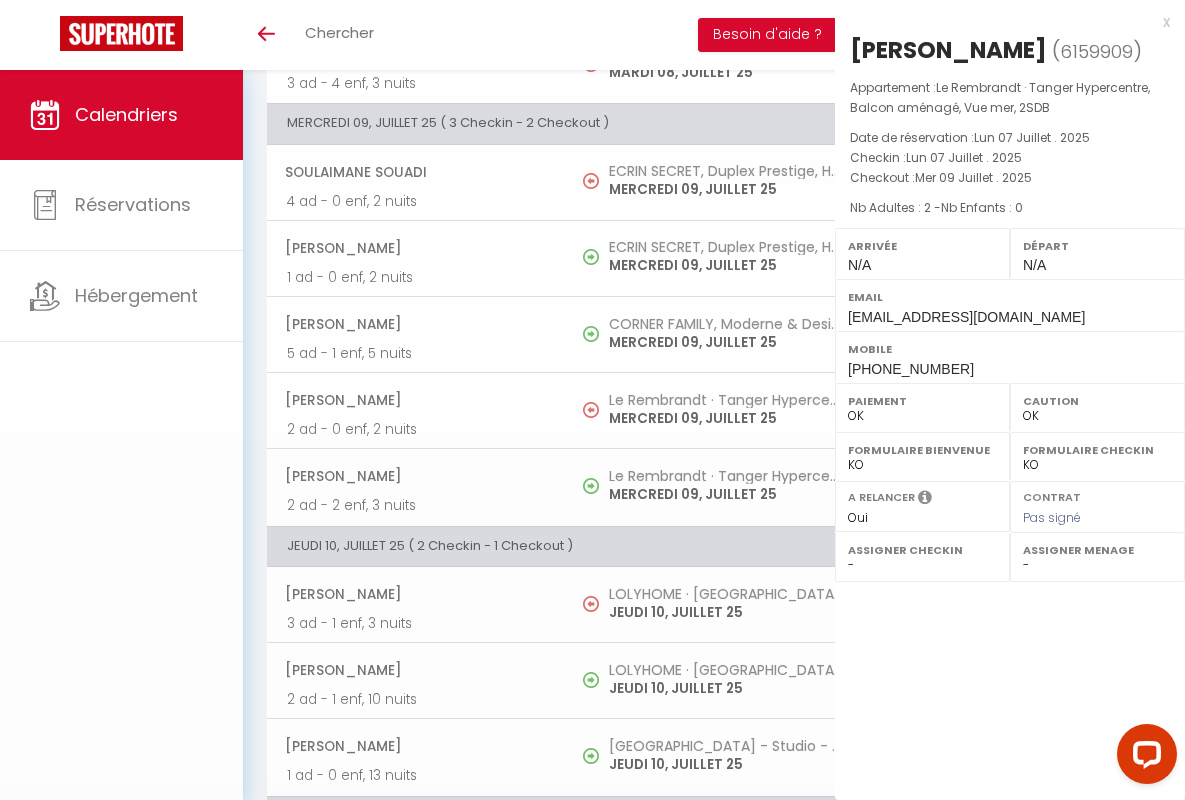 click on "x" at bounding box center (1002, 22) 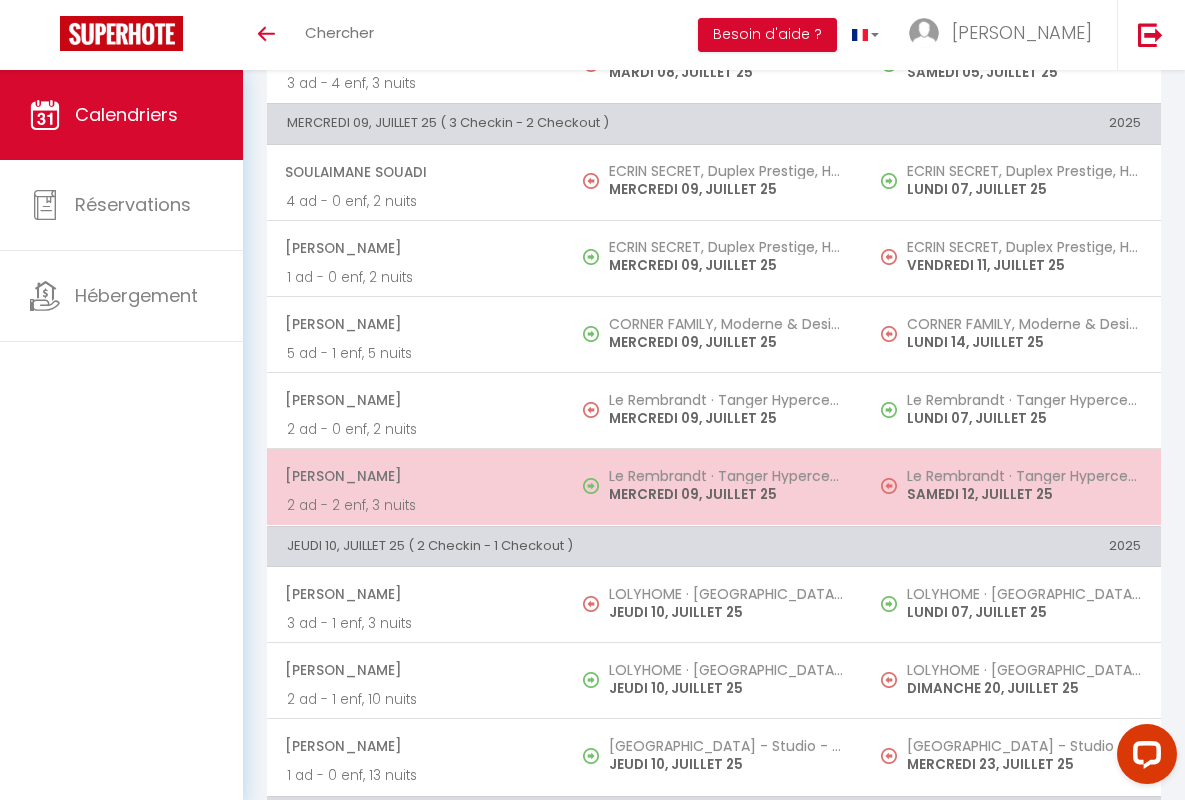 click on "[PERSON_NAME]" at bounding box center [415, 476] 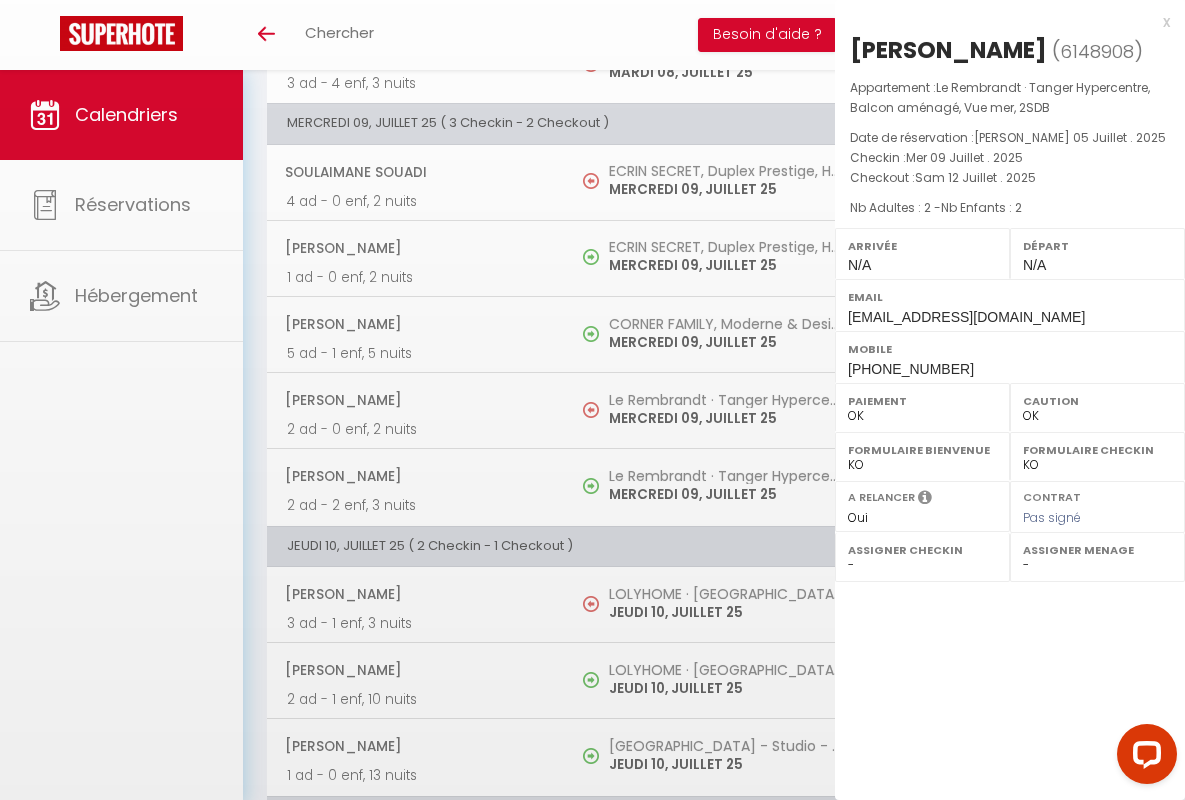 click on "x" at bounding box center (1002, 22) 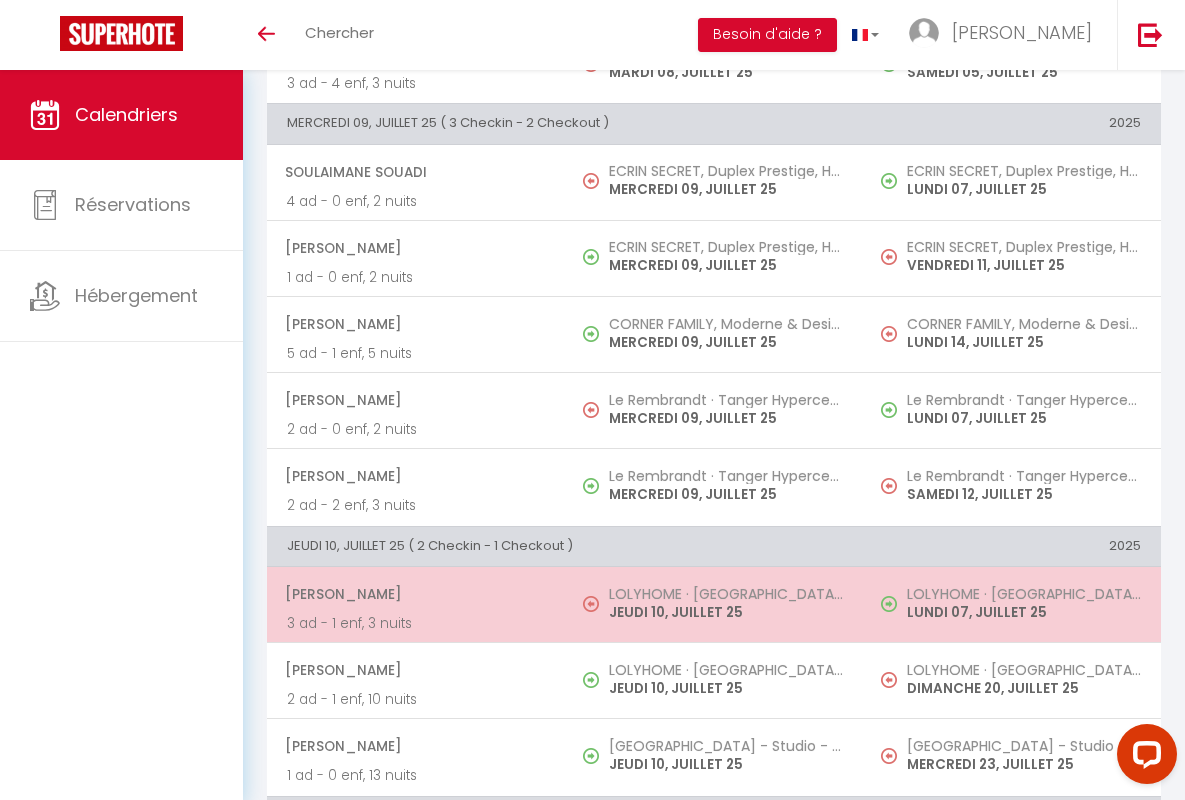 click on "[PERSON_NAME]" at bounding box center (415, 594) 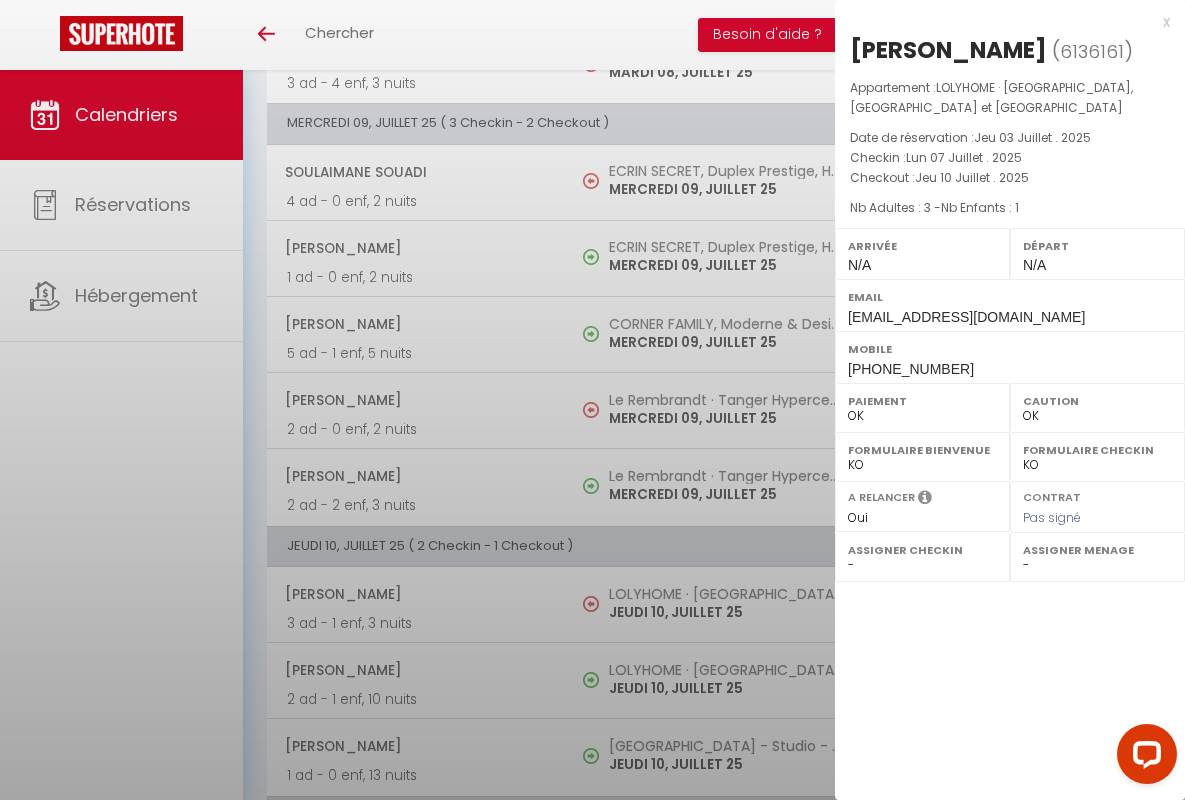 click on "x" at bounding box center (1002, 22) 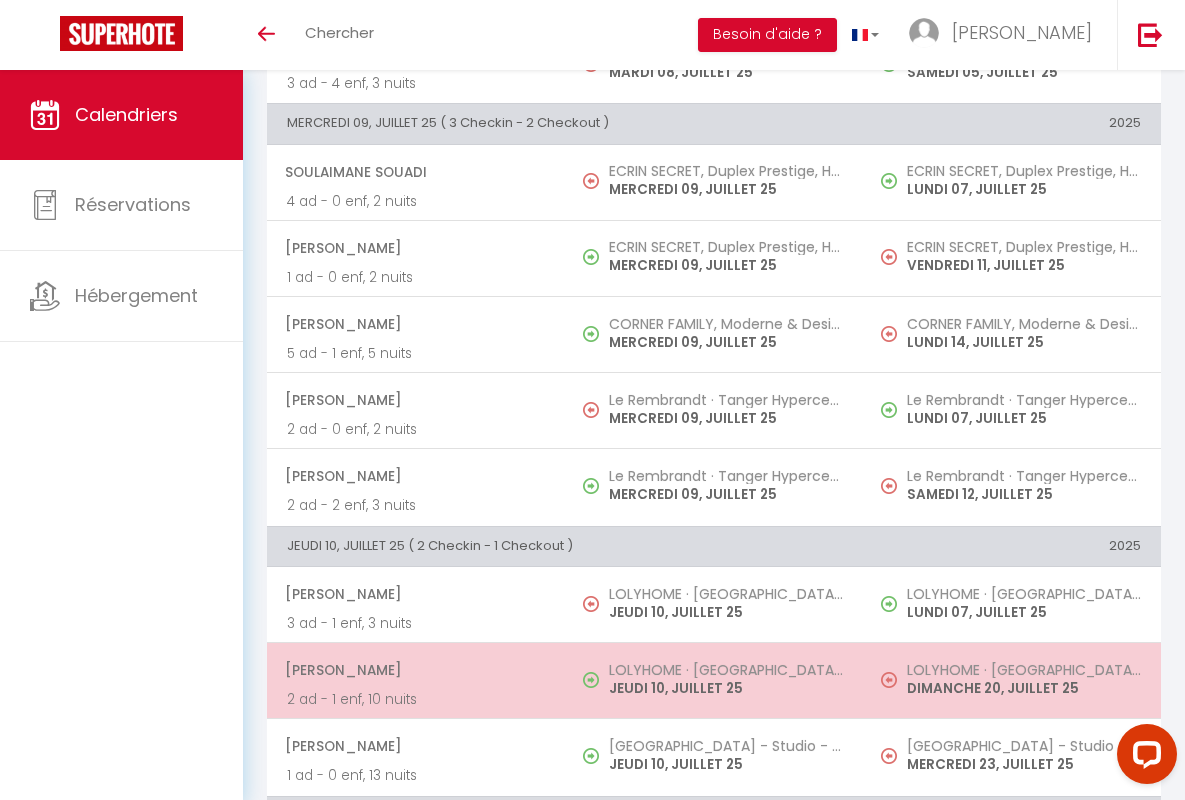 click on "[PERSON_NAME]" at bounding box center (415, 670) 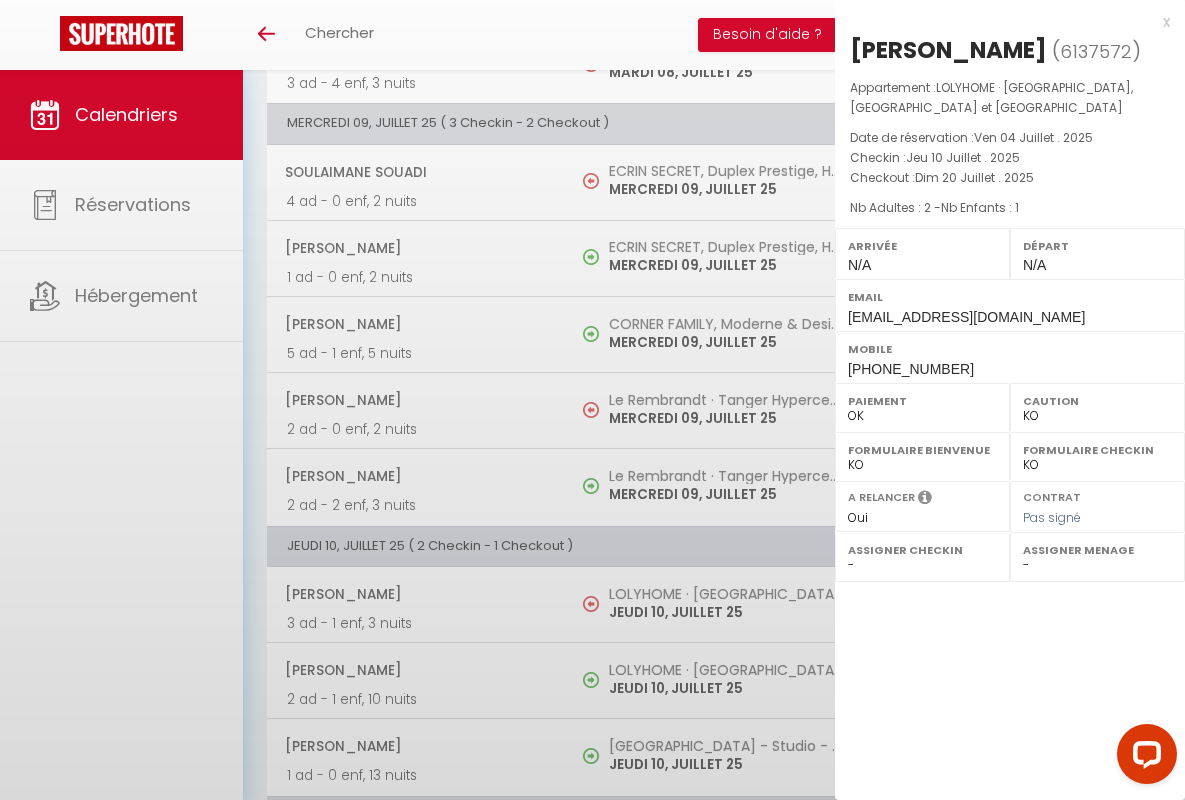 click on "x" at bounding box center (1002, 22) 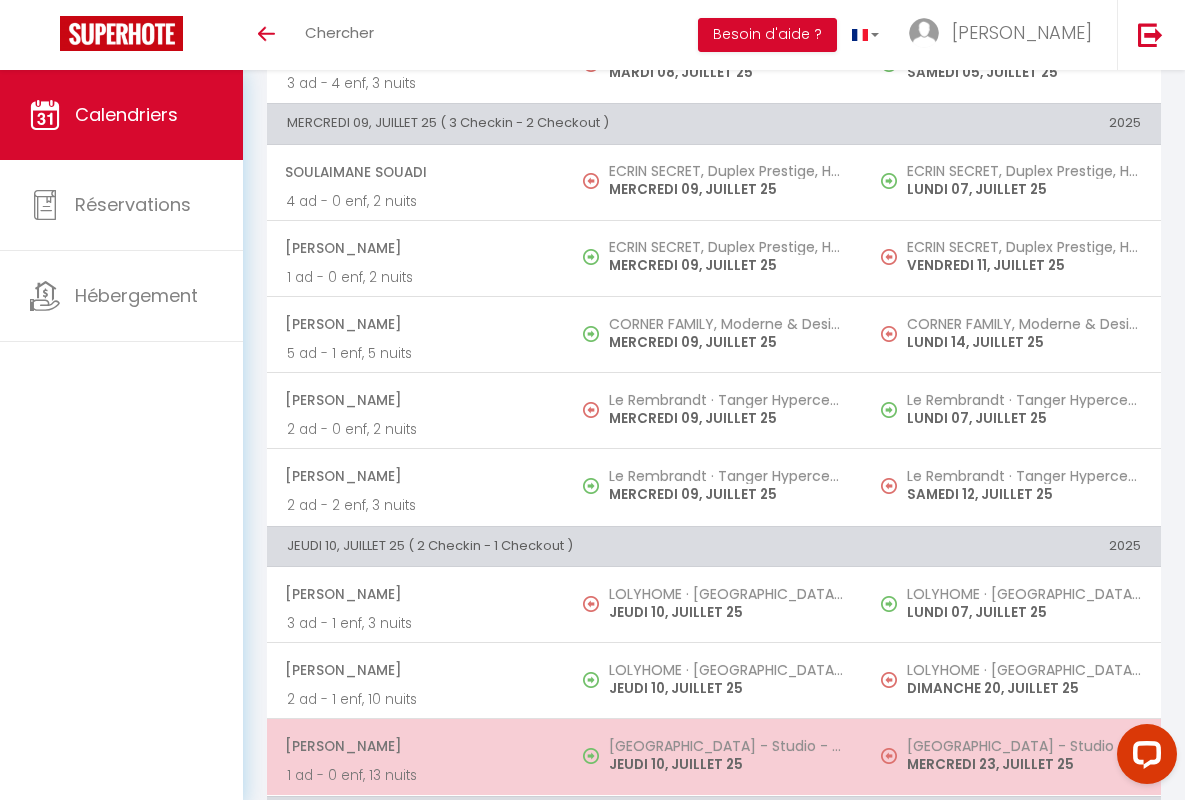 click on "[PERSON_NAME]" at bounding box center (415, 746) 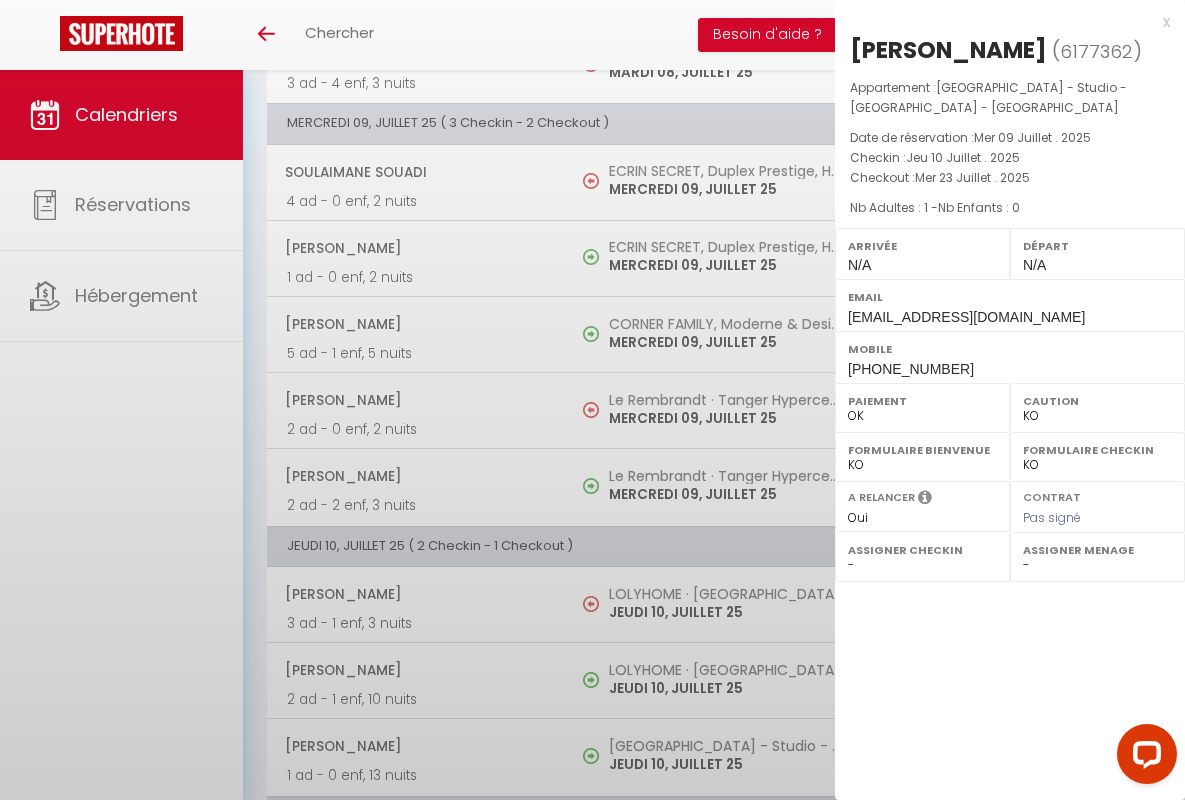 click on "x" at bounding box center (1002, 22) 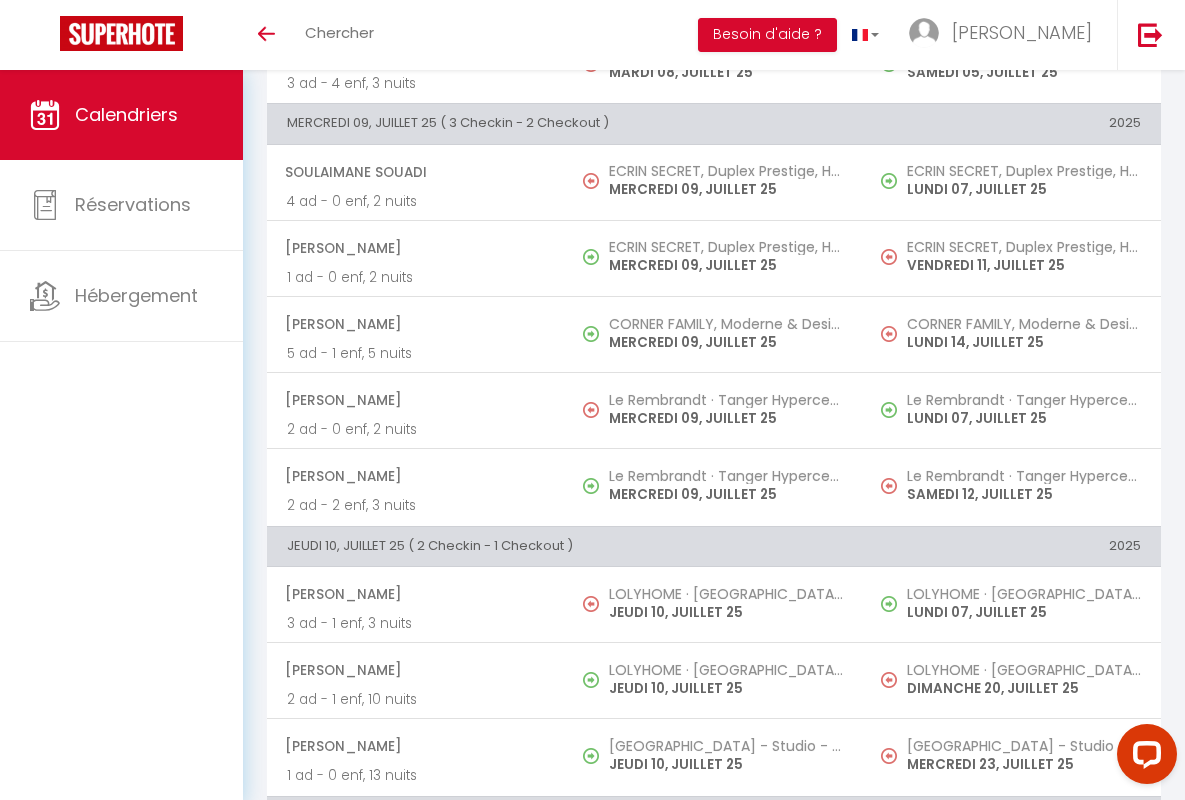 scroll, scrollTop: 1377, scrollLeft: 0, axis: vertical 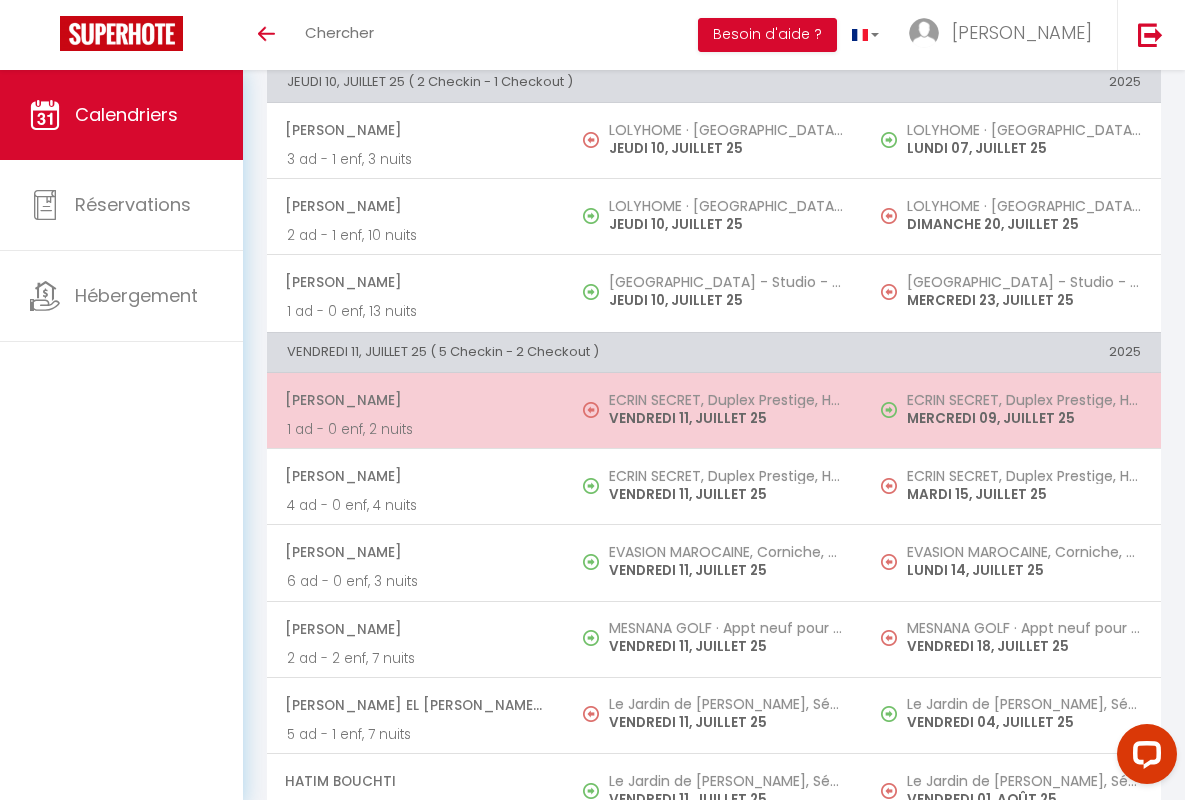 click on "[PERSON_NAME]" at bounding box center (415, 400) 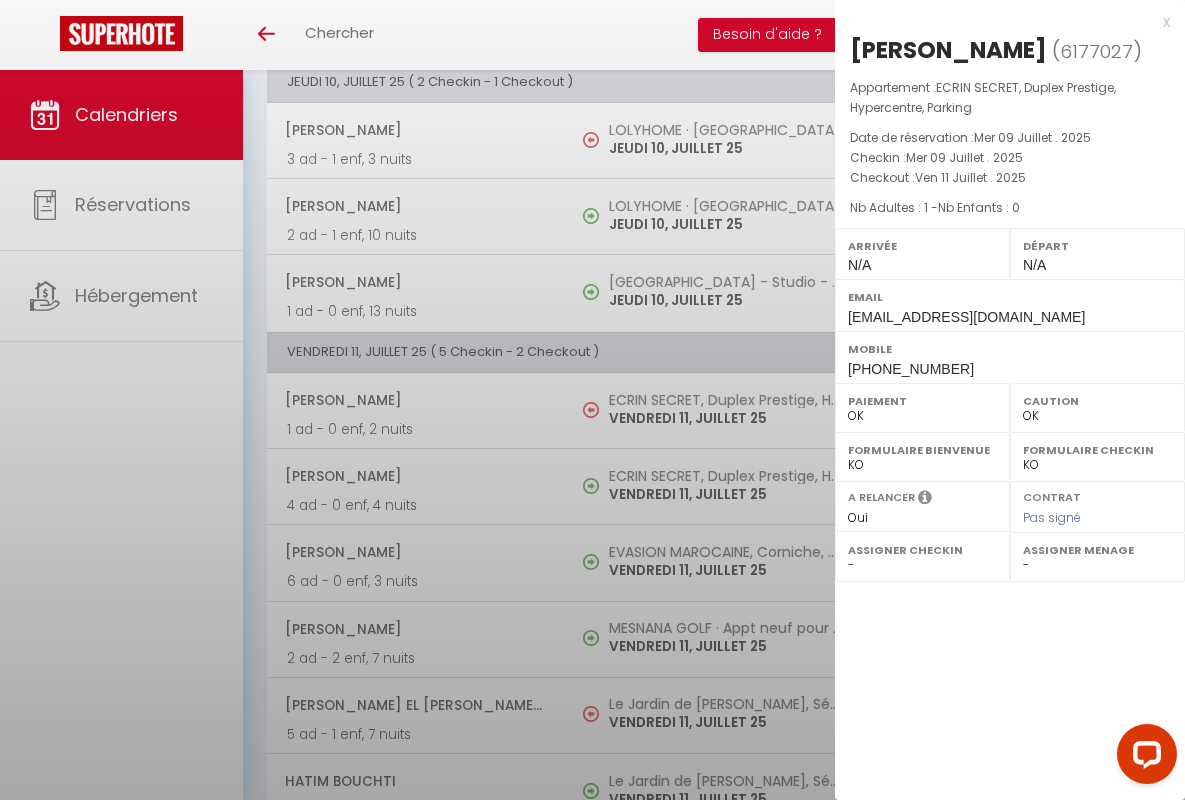 click on "x" at bounding box center (1002, 22) 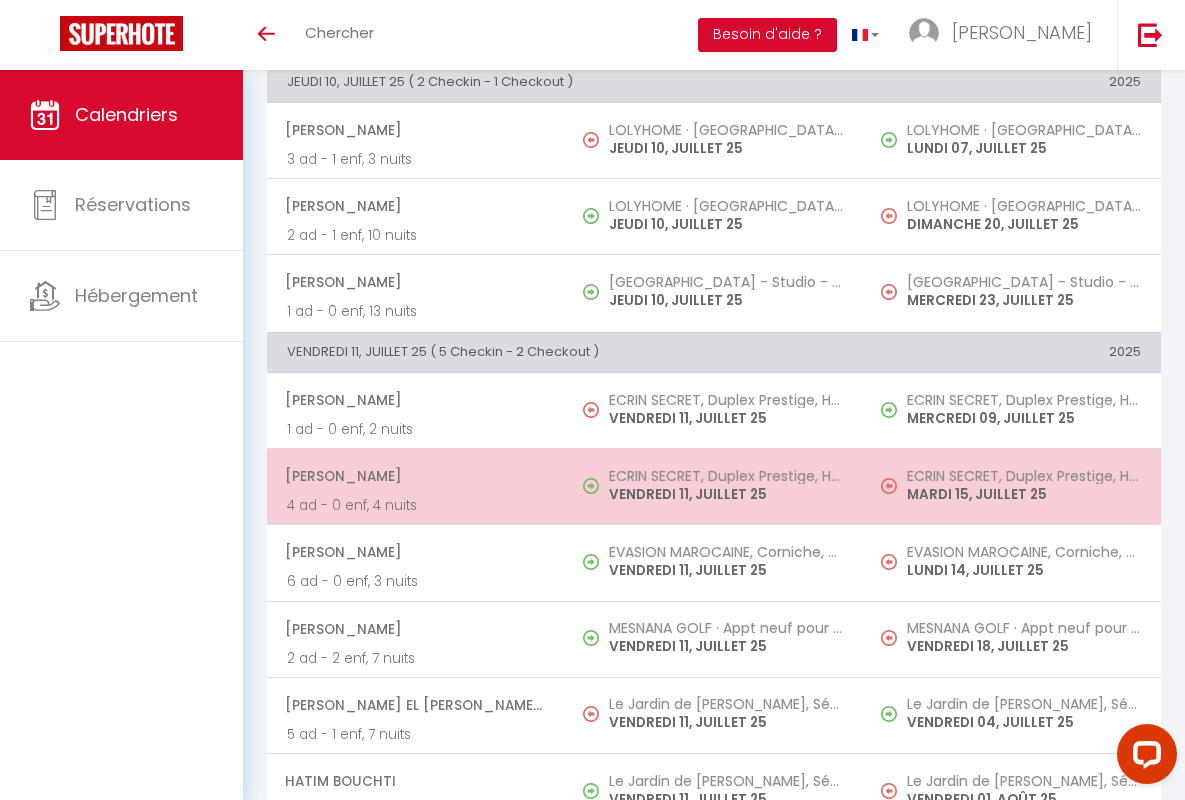 click on "[PERSON_NAME]" at bounding box center [415, 476] 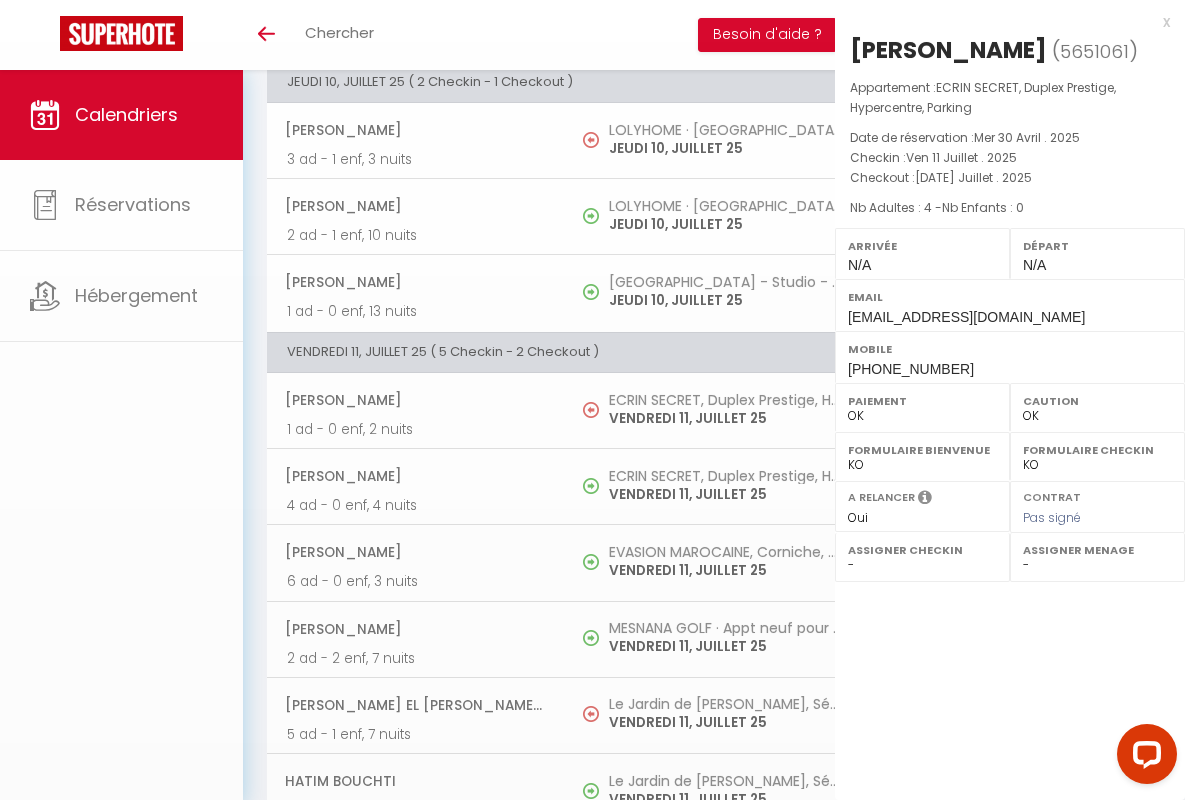 click on "x" at bounding box center [1002, 22] 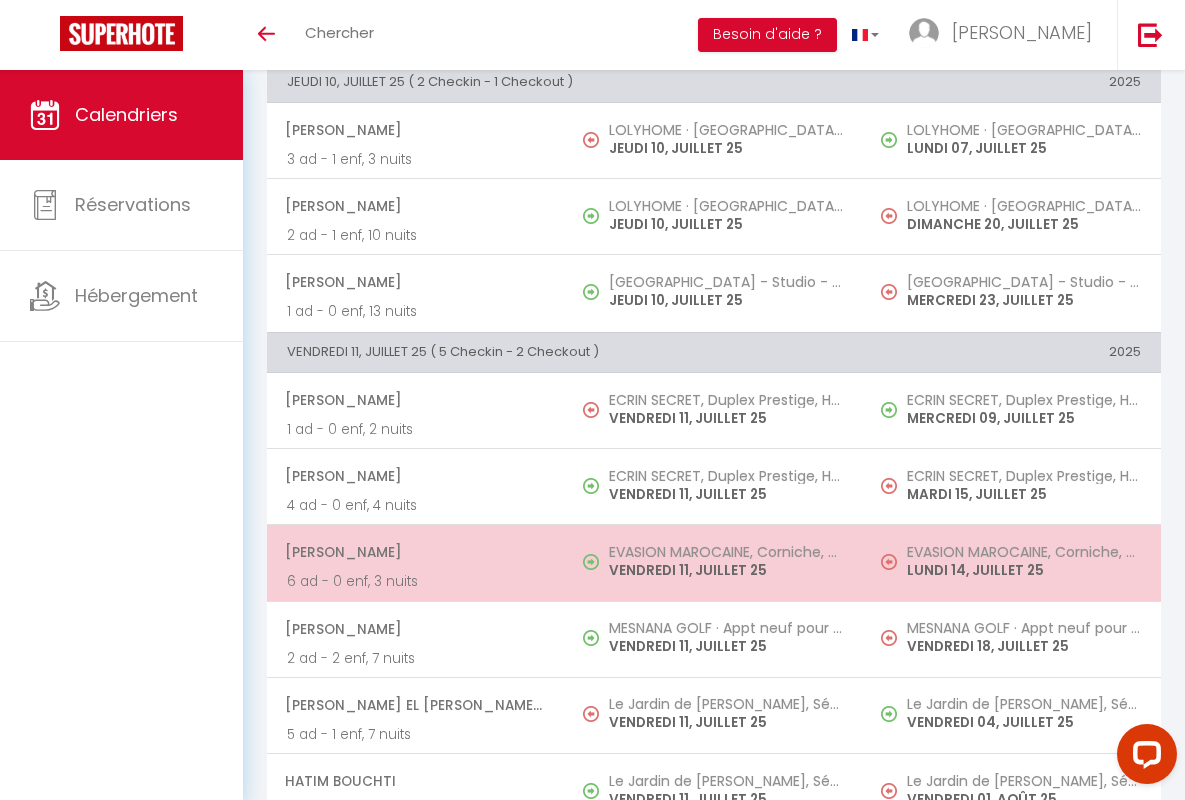 click on "[PERSON_NAME]" at bounding box center (415, 552) 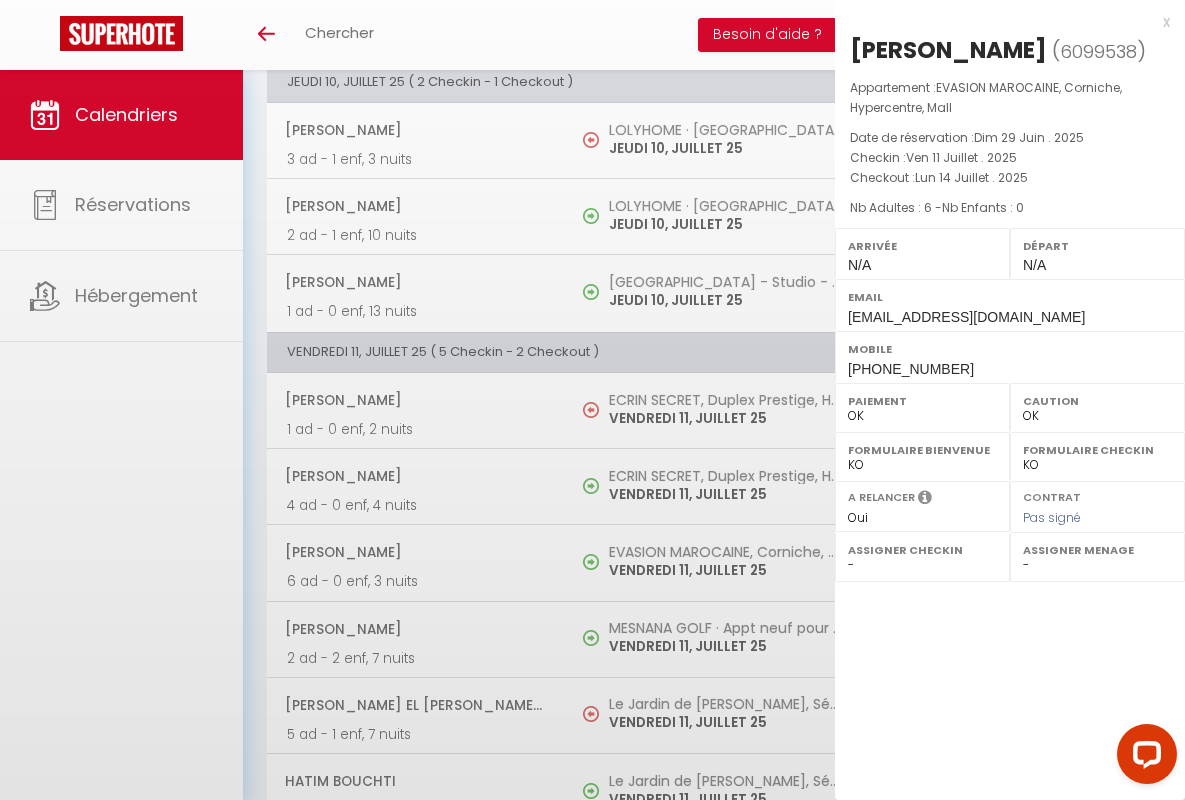 click on "x" at bounding box center (1002, 22) 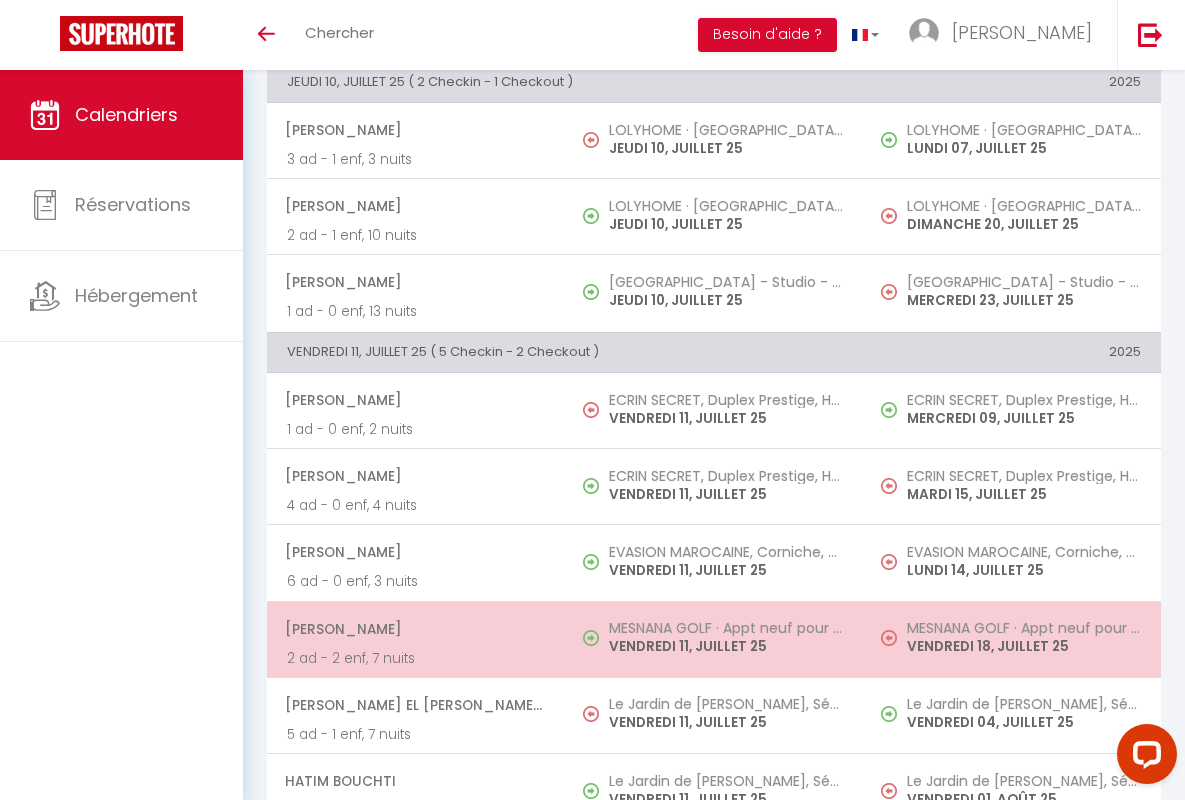 click on "[PERSON_NAME]" at bounding box center (415, 629) 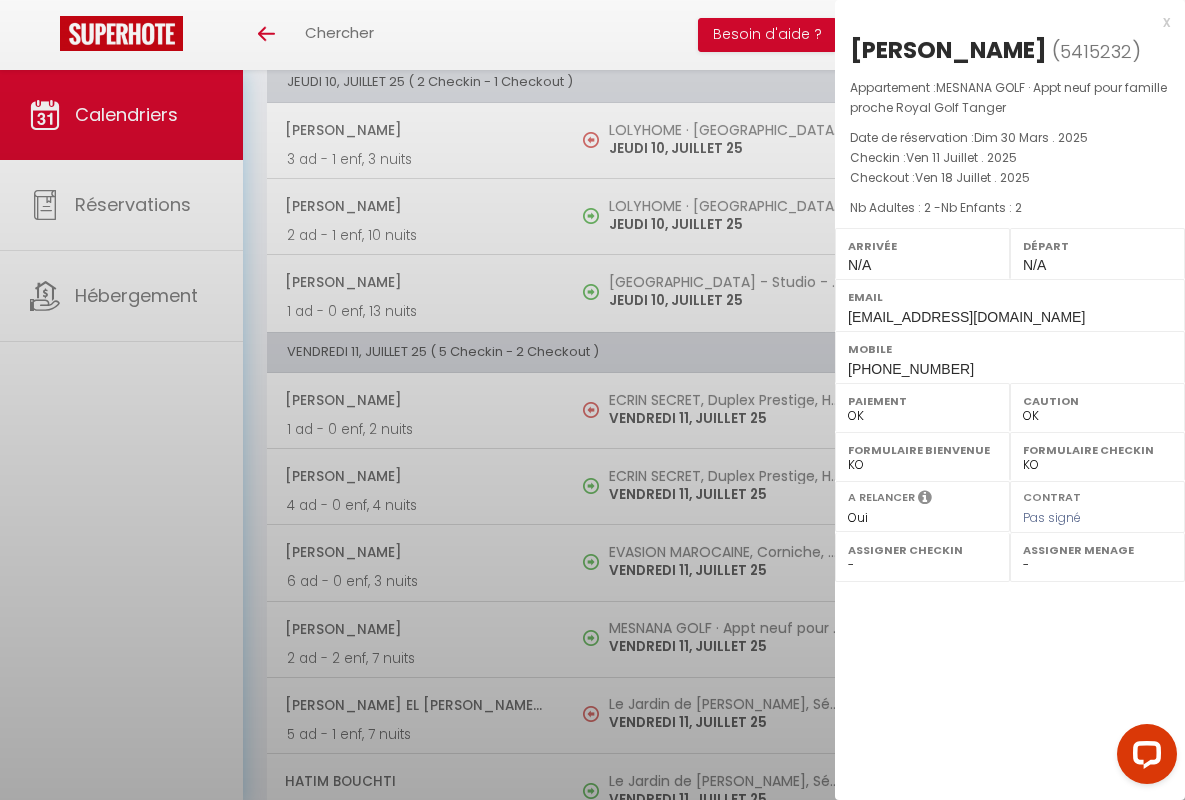 click on "x" at bounding box center (1002, 22) 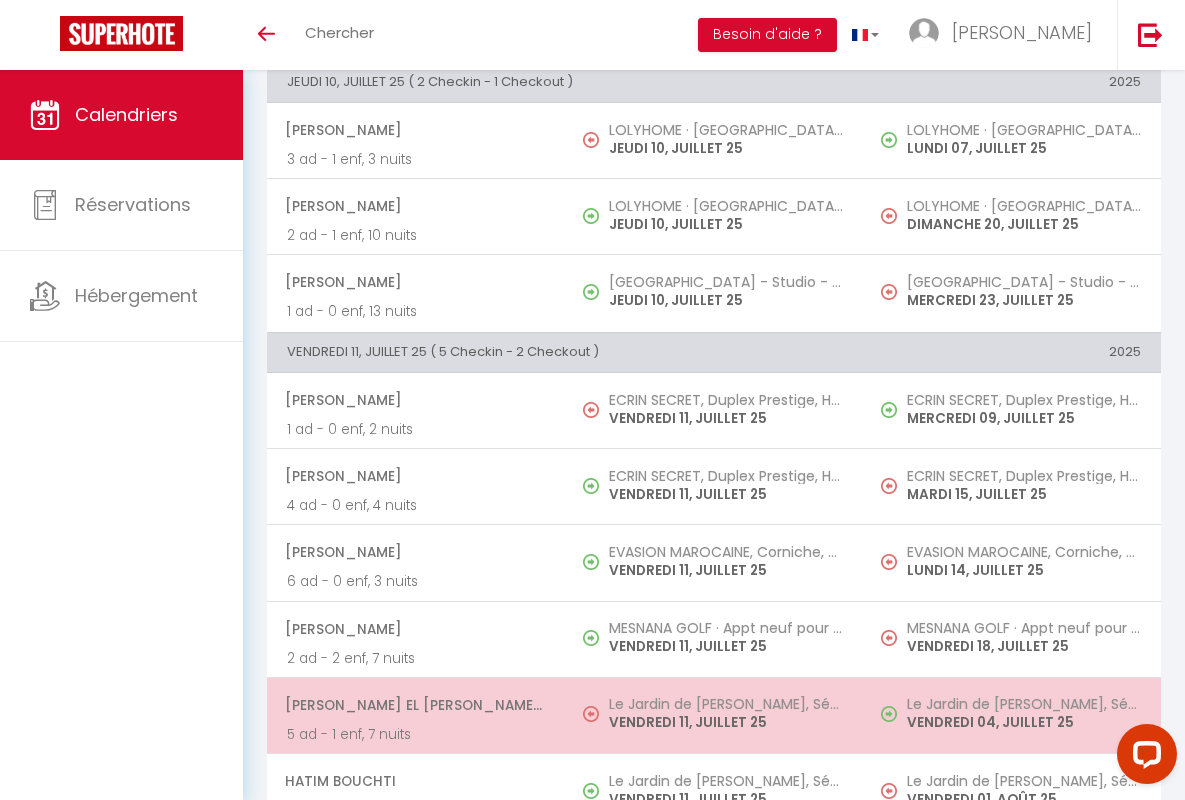 click on "[PERSON_NAME] El [PERSON_NAME] Serroukh" at bounding box center (415, 705) 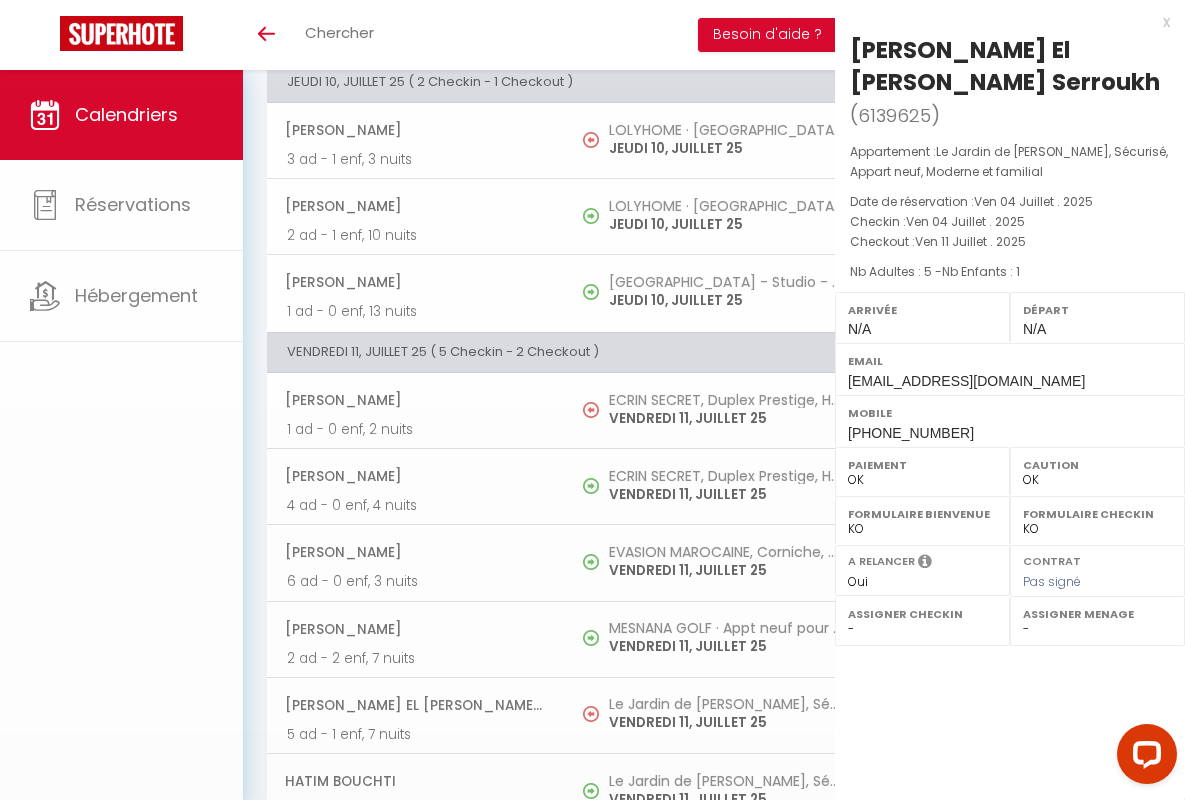 click on "x" at bounding box center [1002, 22] 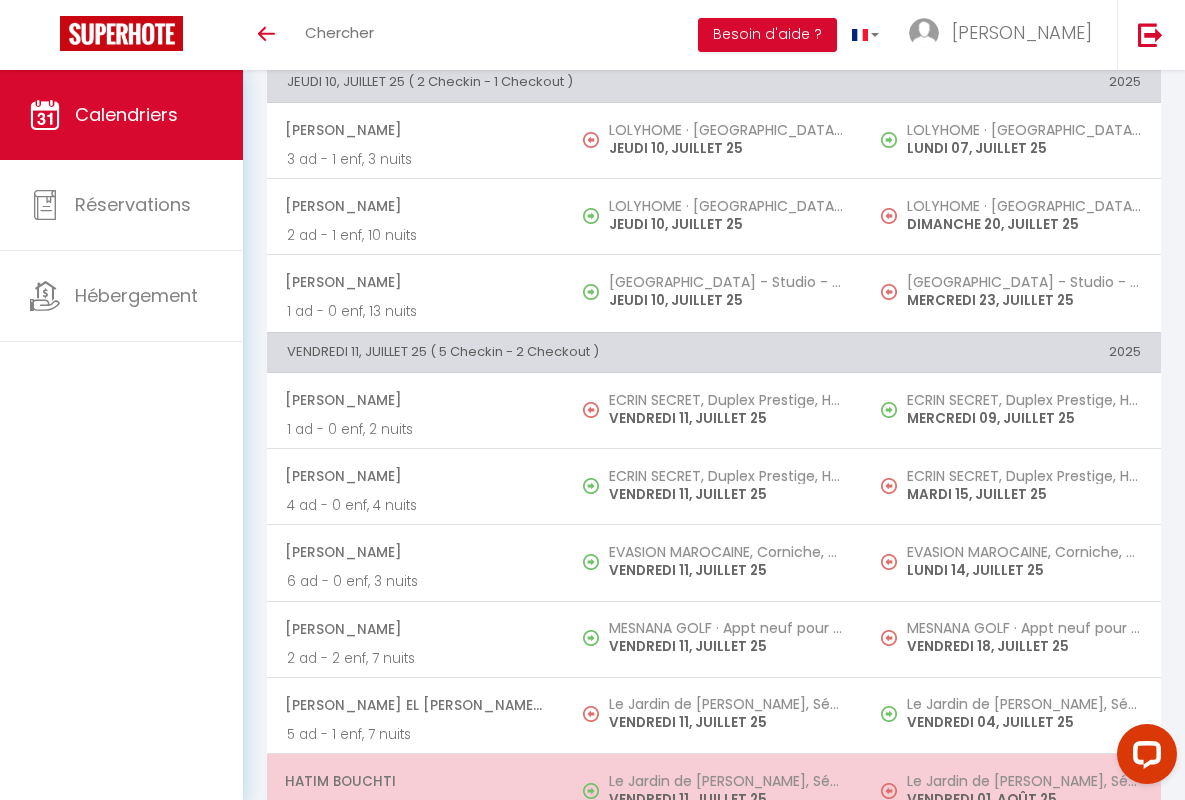 click on "Hatim Bouchti" at bounding box center (415, 781) 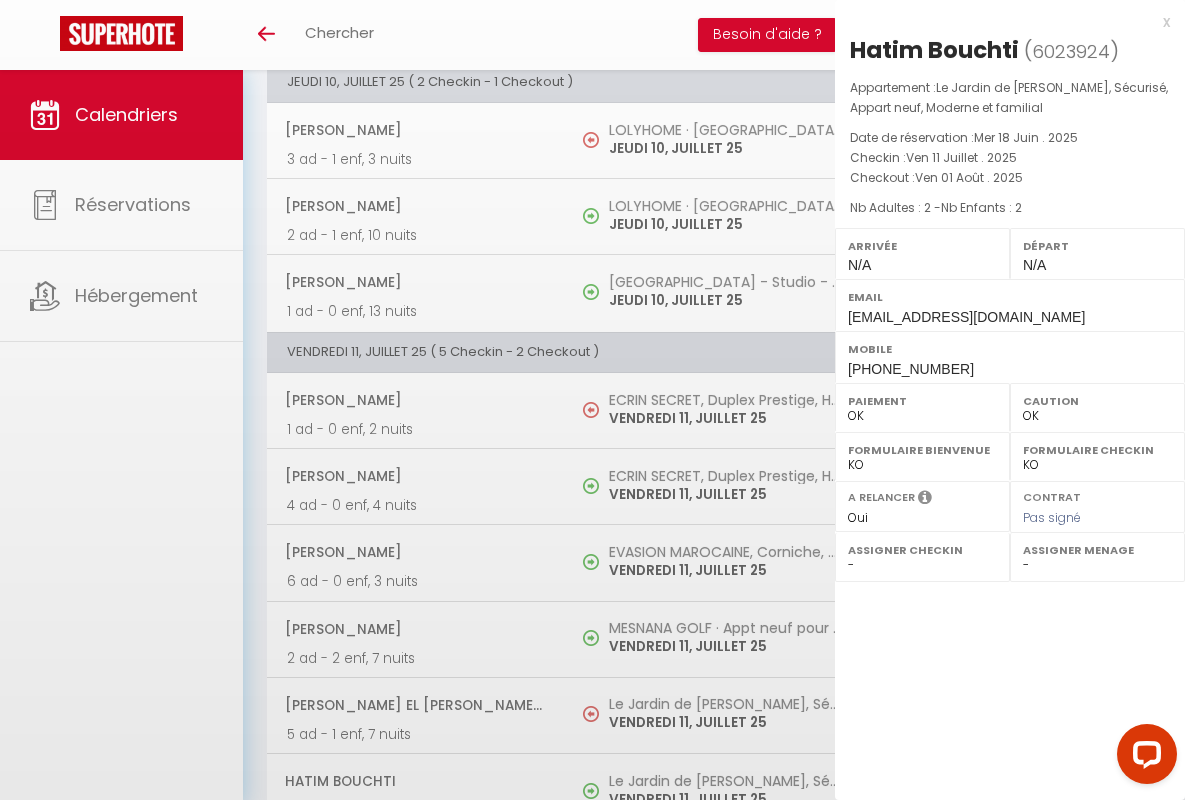 click on "x" at bounding box center (1002, 22) 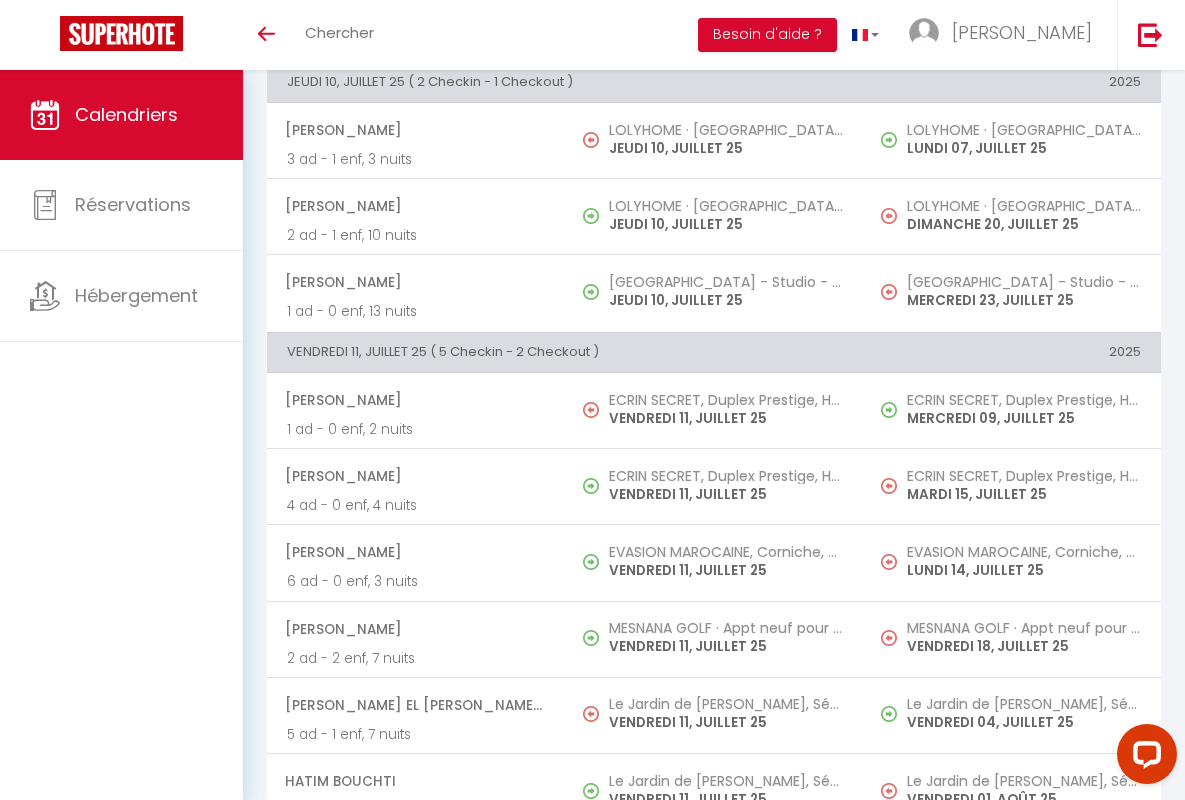 scroll, scrollTop: 1834, scrollLeft: 0, axis: vertical 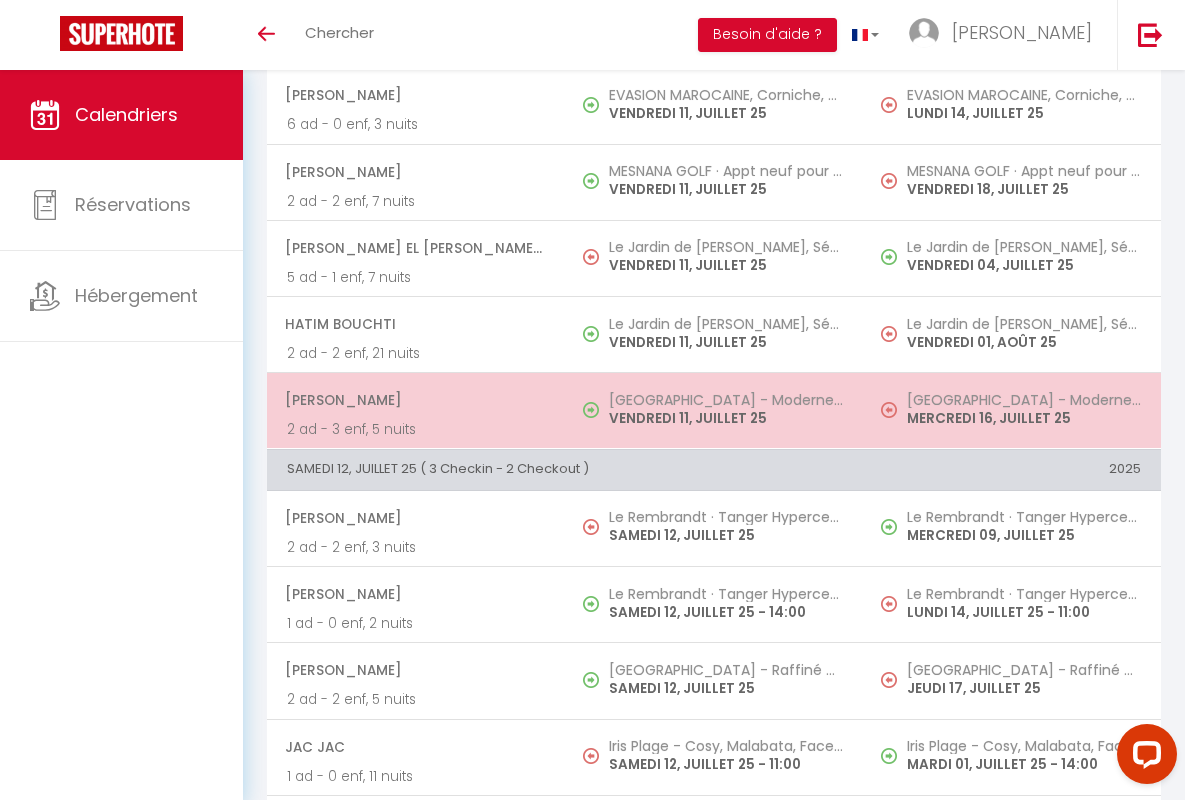 click on "[PERSON_NAME]" at bounding box center [415, 400] 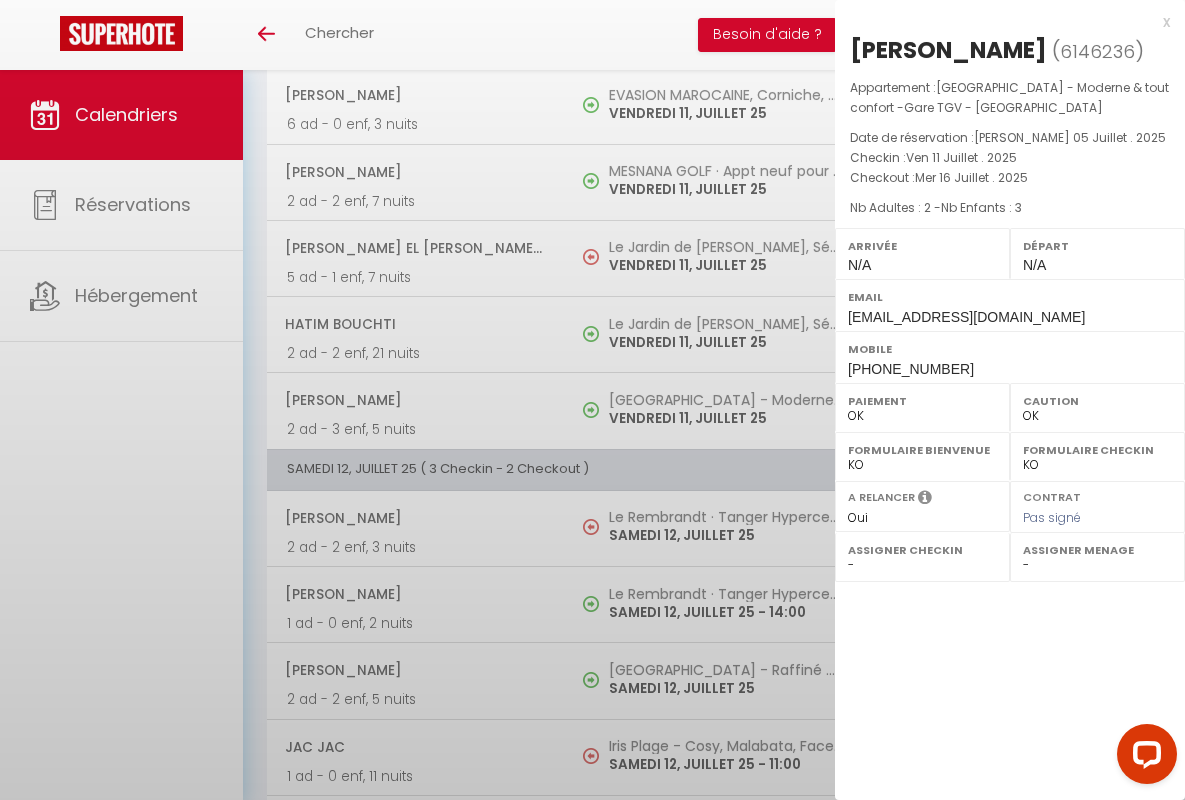 click on "x" at bounding box center [1002, 22] 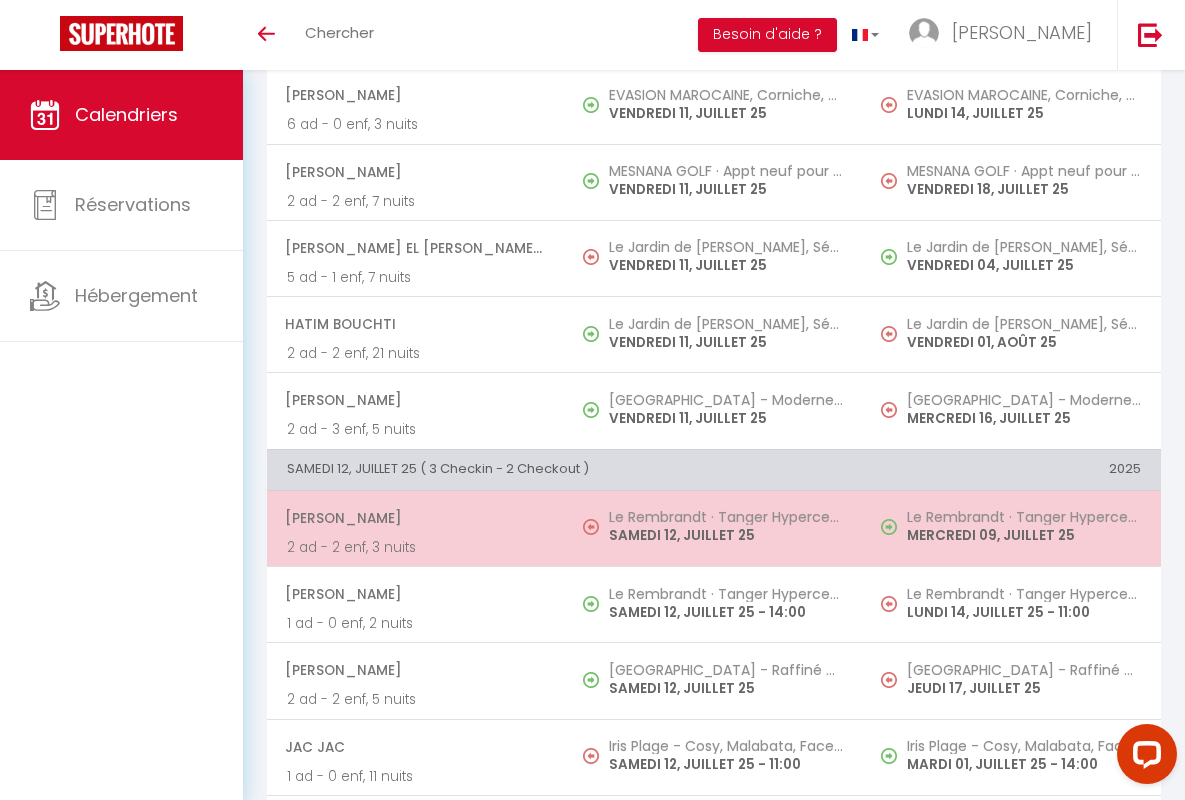 click on "[PERSON_NAME]" at bounding box center (415, 518) 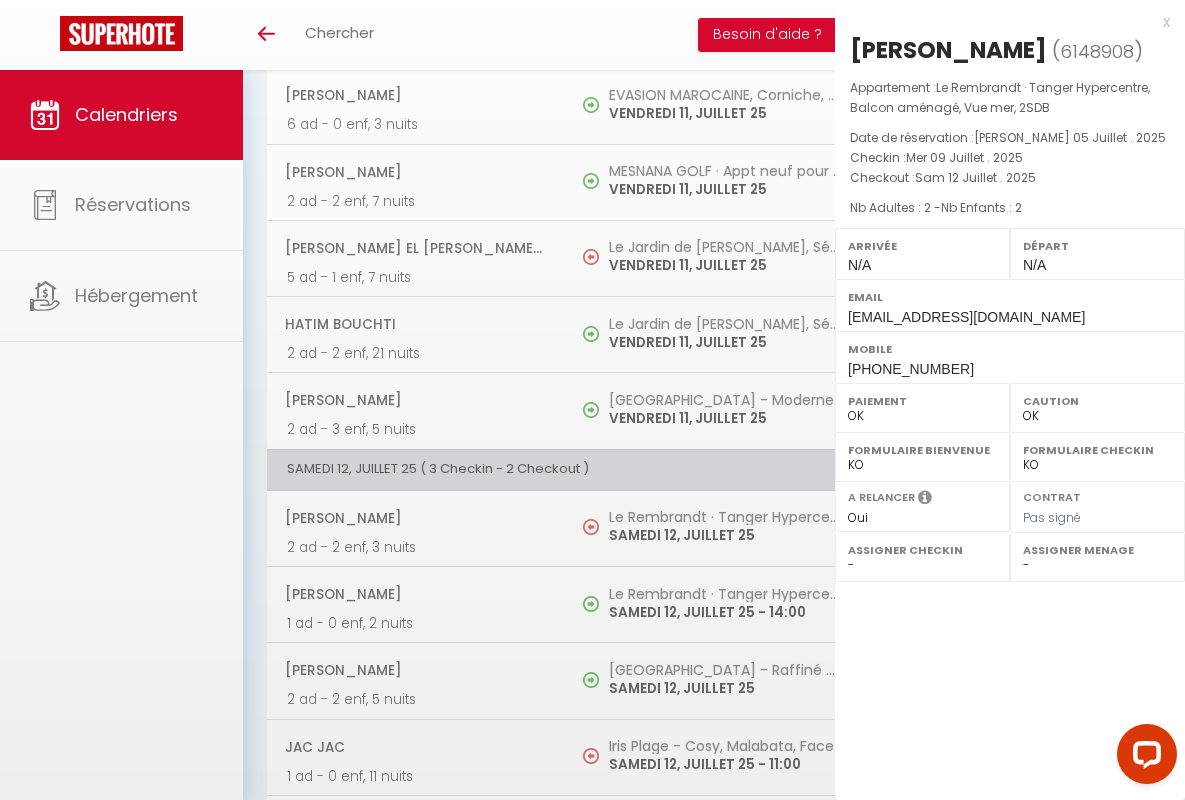 click on "x" at bounding box center (1002, 22) 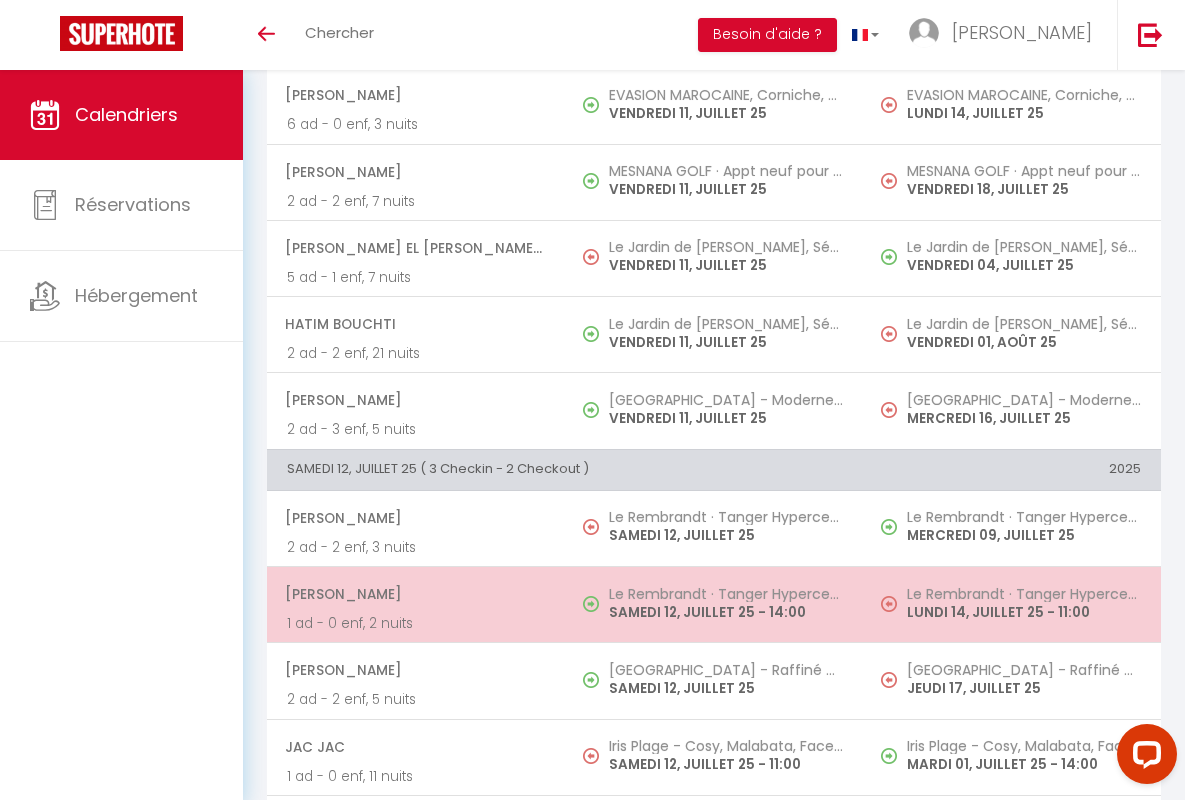 click on "[PERSON_NAME]" at bounding box center [415, 594] 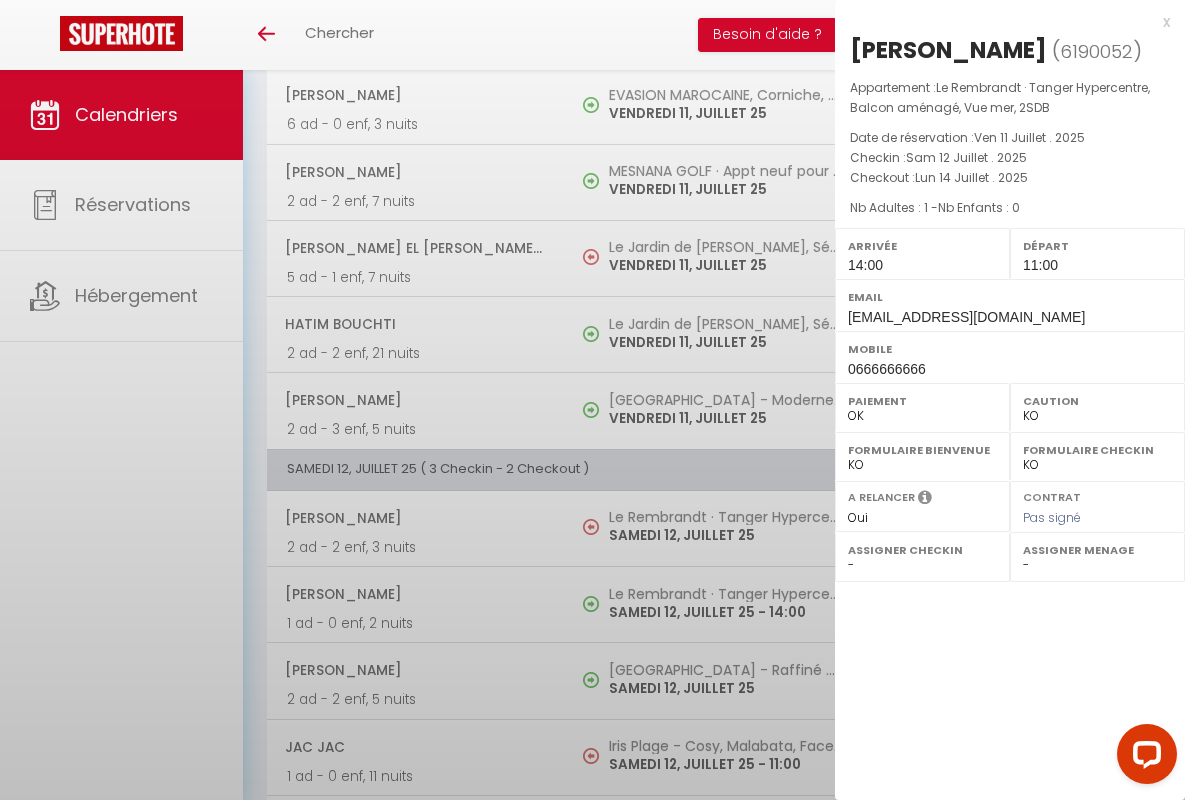 click on "x" at bounding box center [1002, 22] 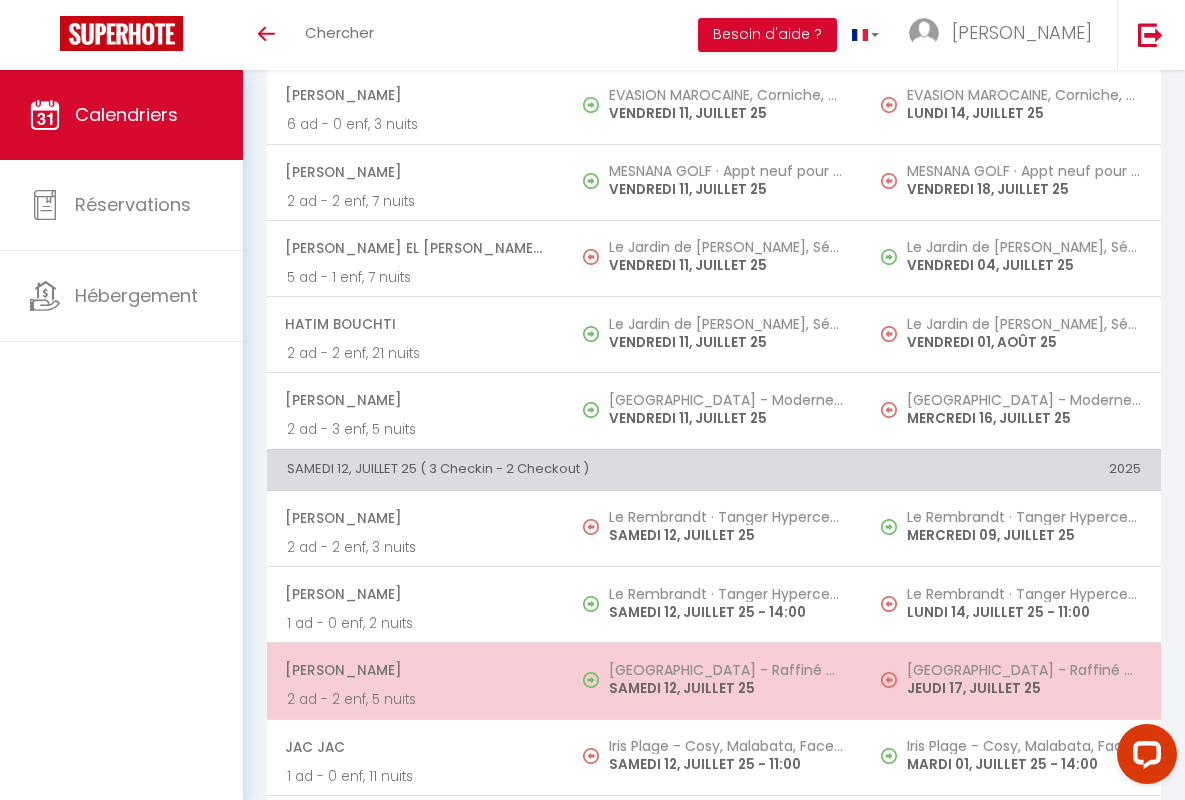 click on "[PERSON_NAME]" at bounding box center [415, 670] 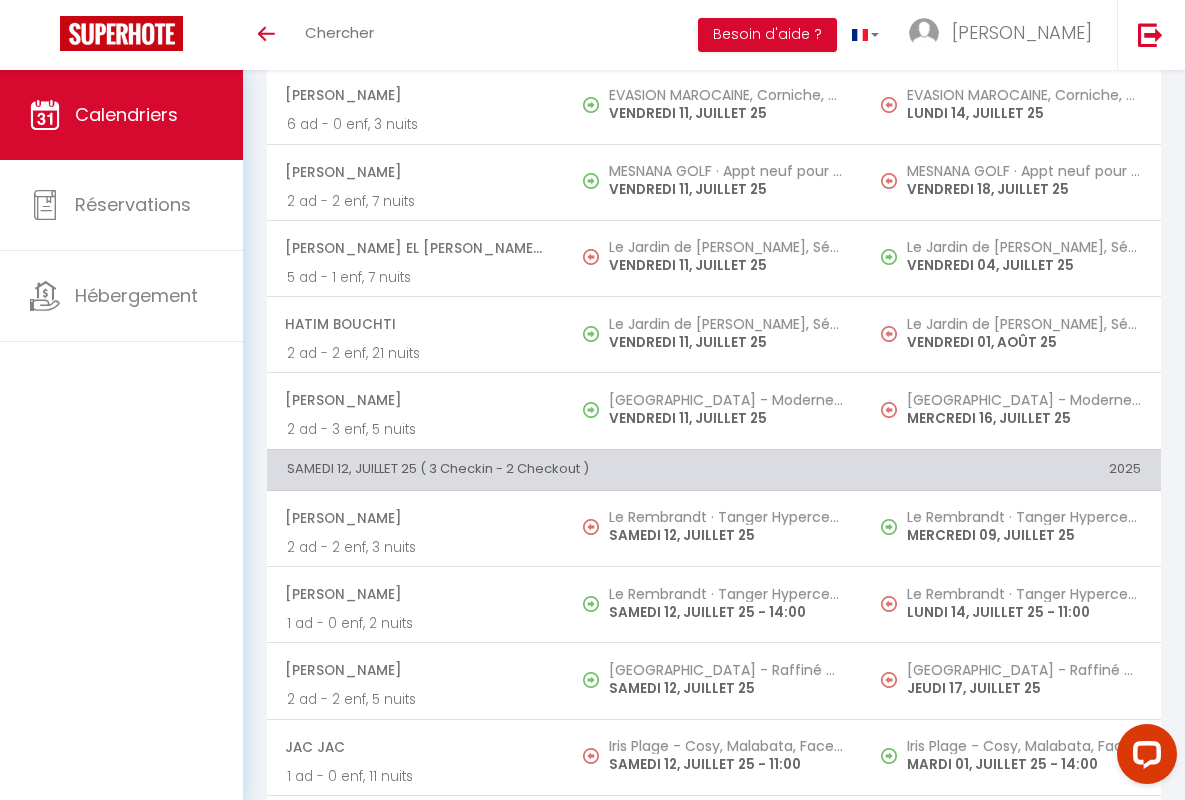 click on "x" at bounding box center (0, 0) 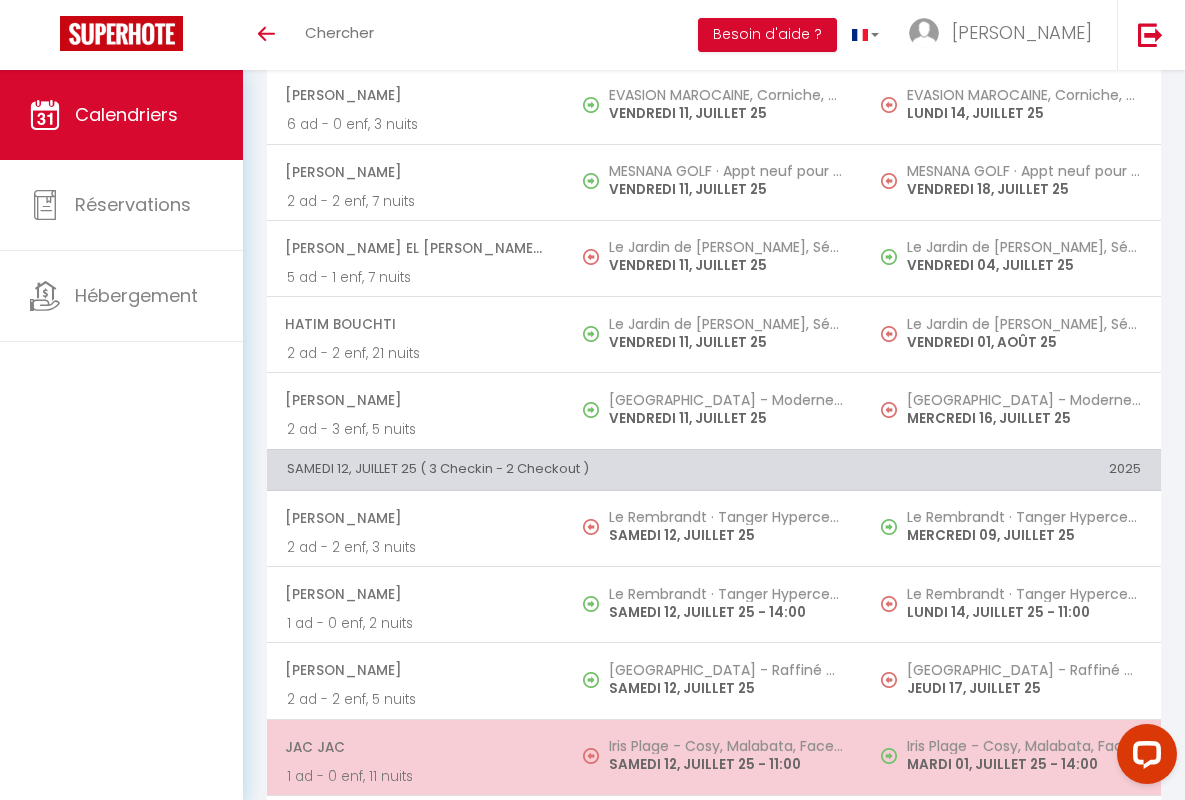click on "JAC JAC" at bounding box center [415, 747] 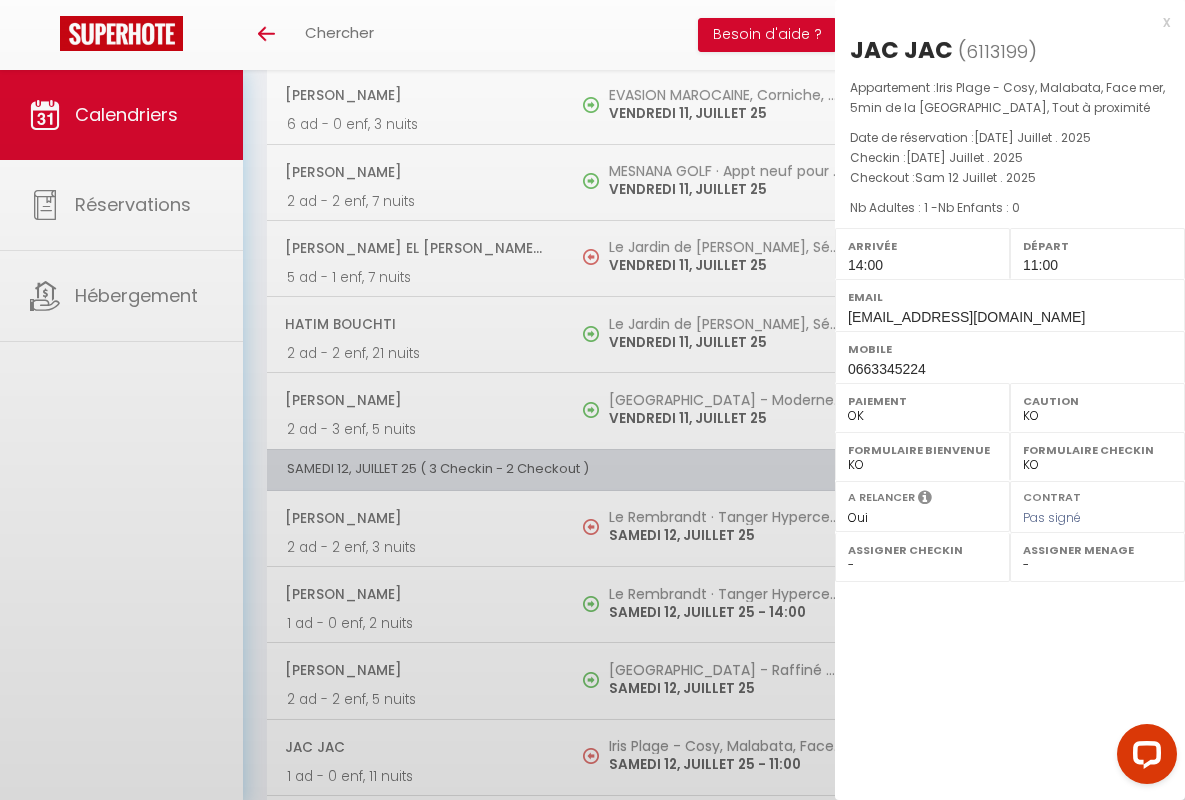 click on "x" at bounding box center (1002, 22) 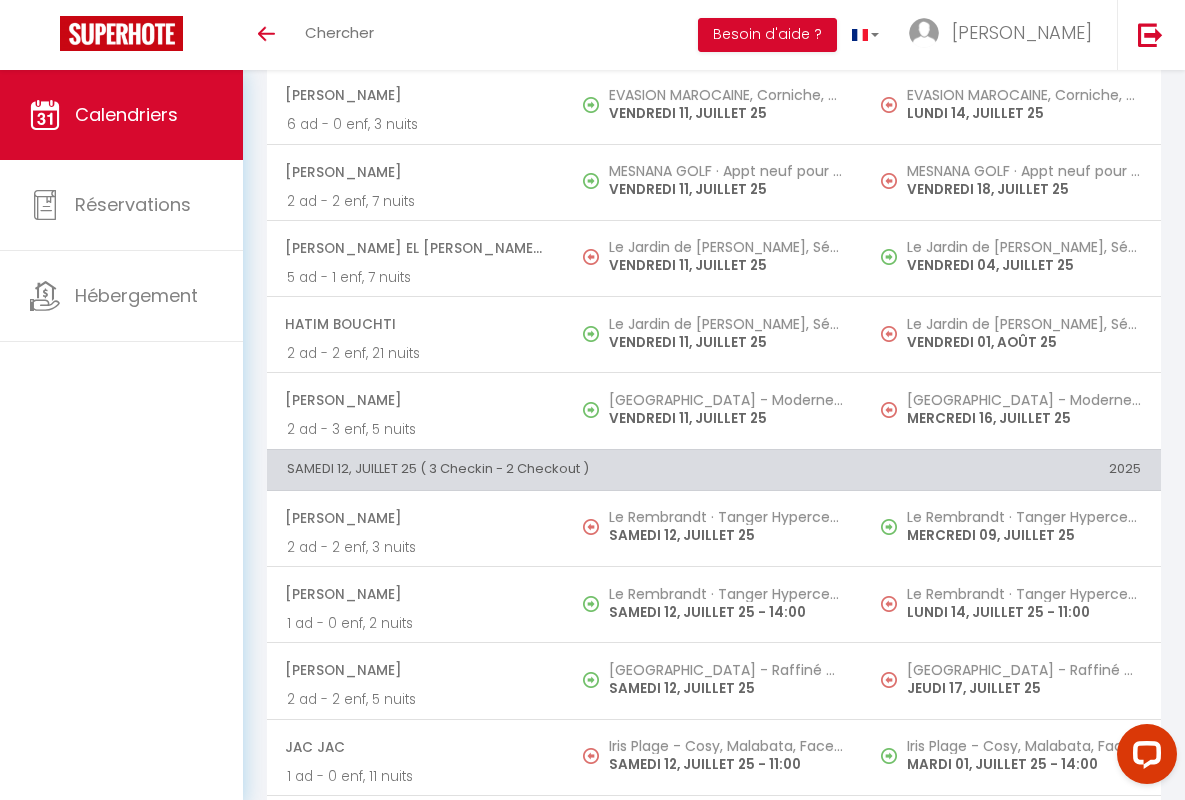 scroll, scrollTop: 2139, scrollLeft: 0, axis: vertical 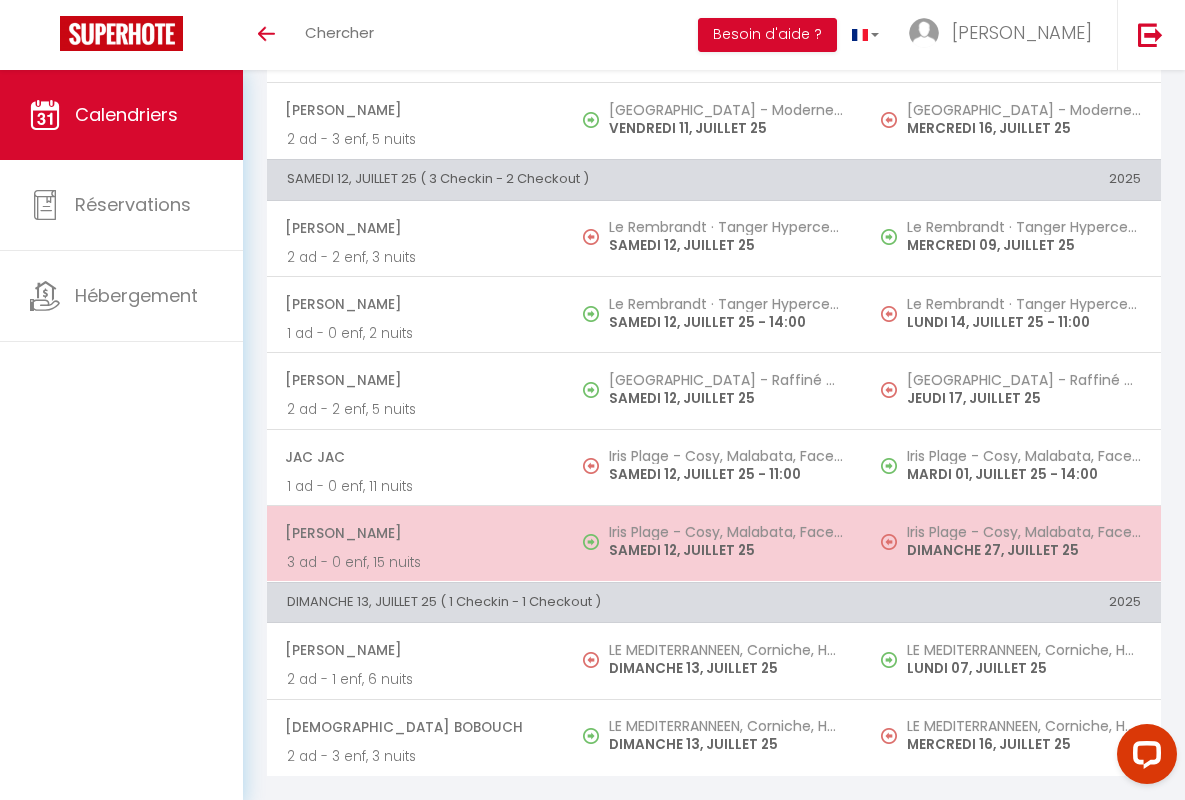 click on "[PERSON_NAME]" at bounding box center (415, 533) 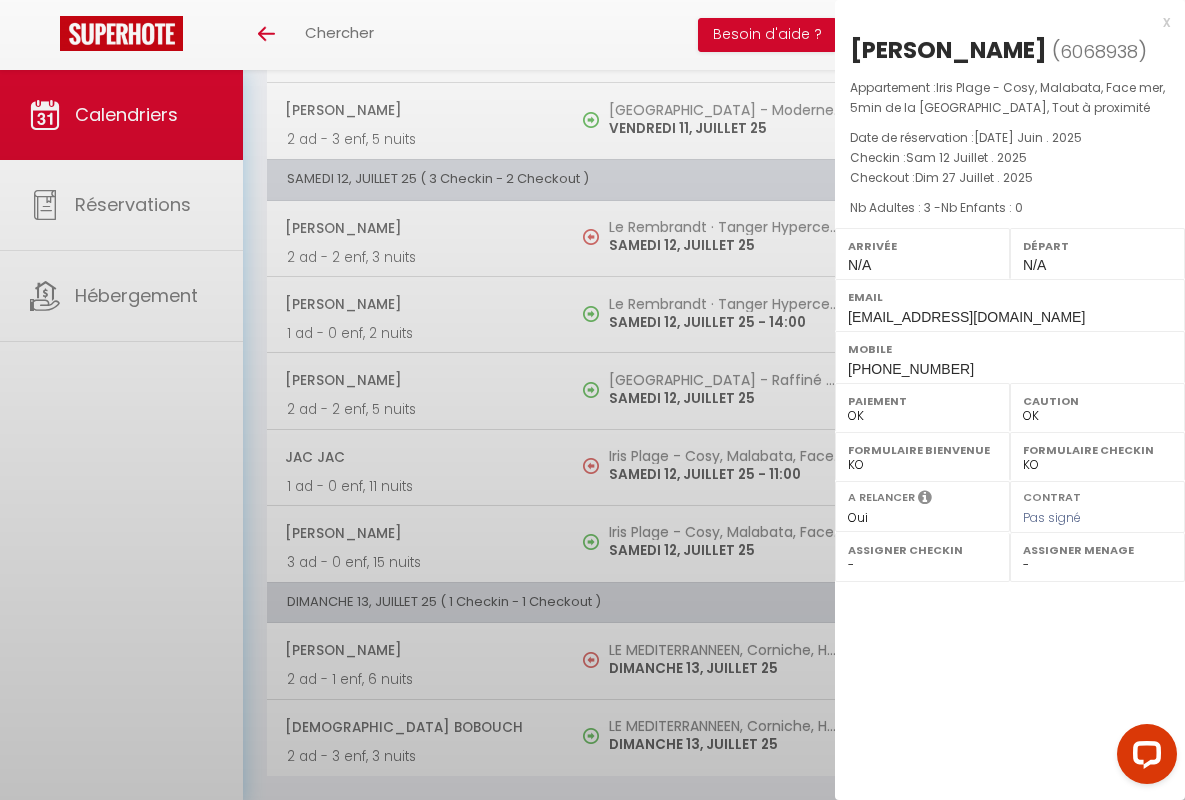 click on "x" at bounding box center (1002, 22) 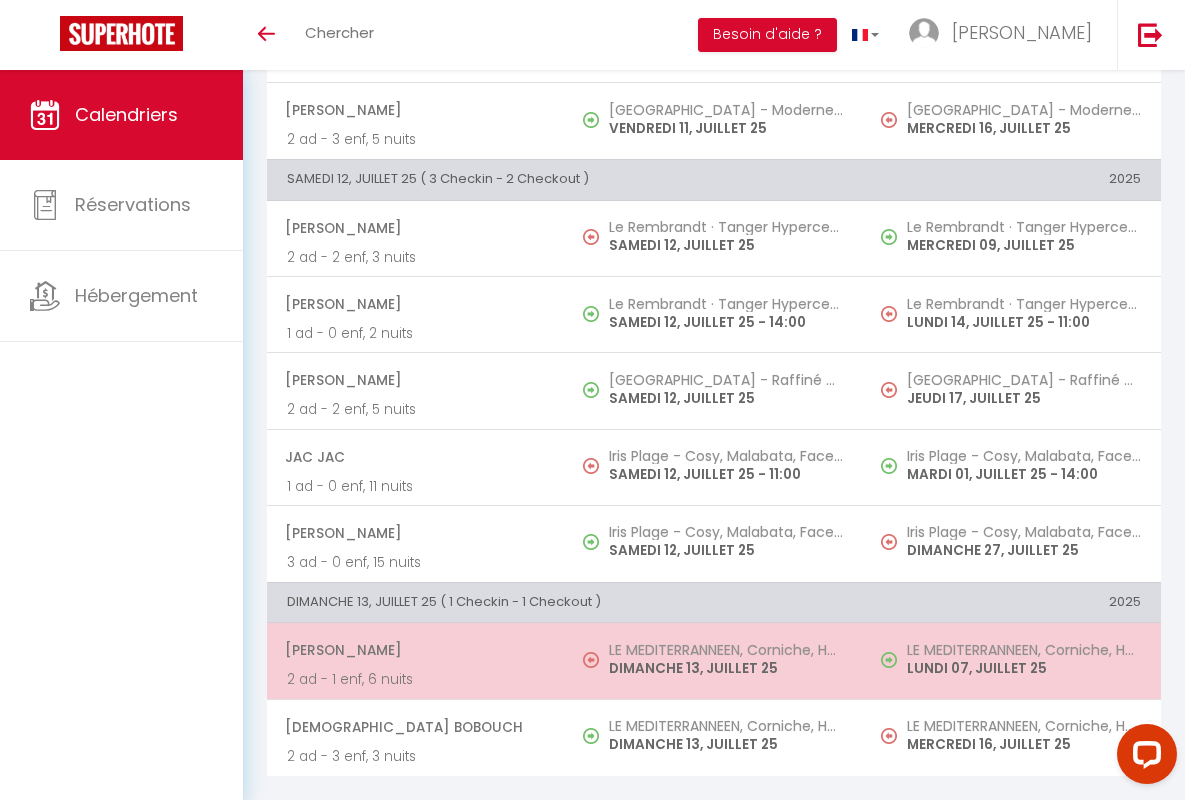 click on "[PERSON_NAME]" at bounding box center (415, 650) 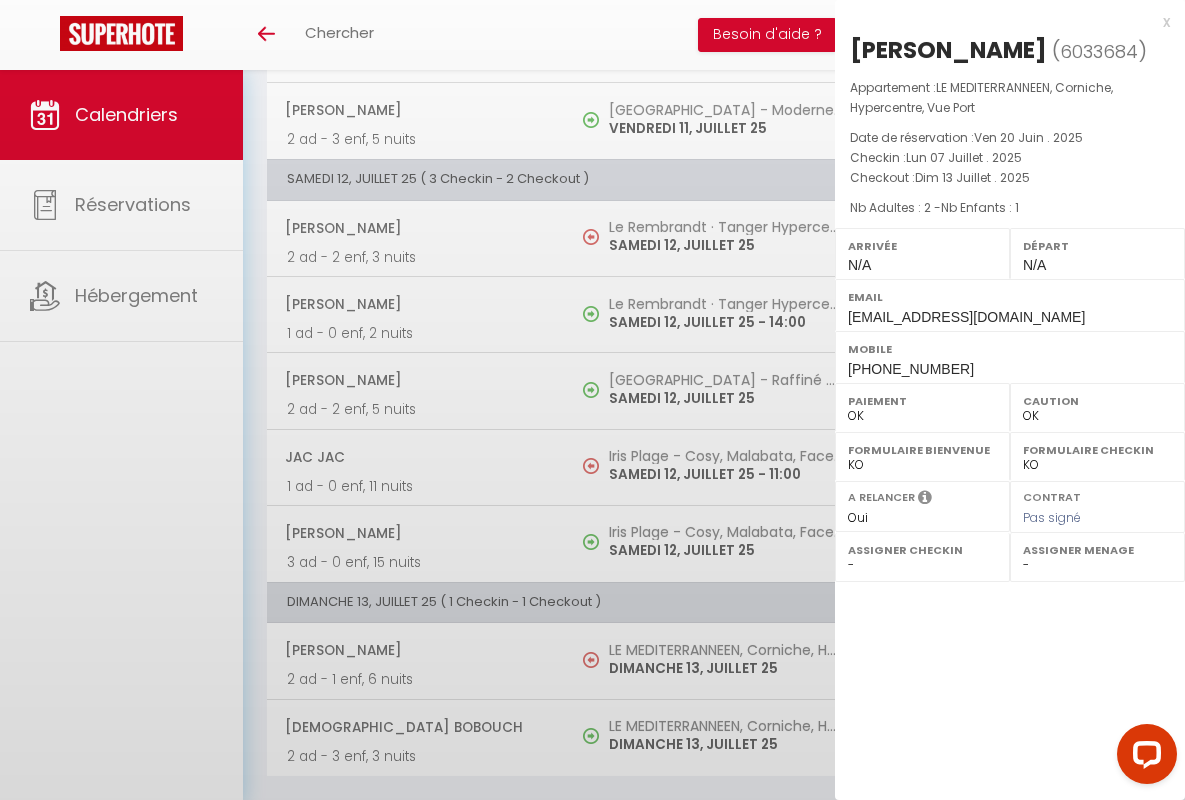 click on "x" at bounding box center (1002, 22) 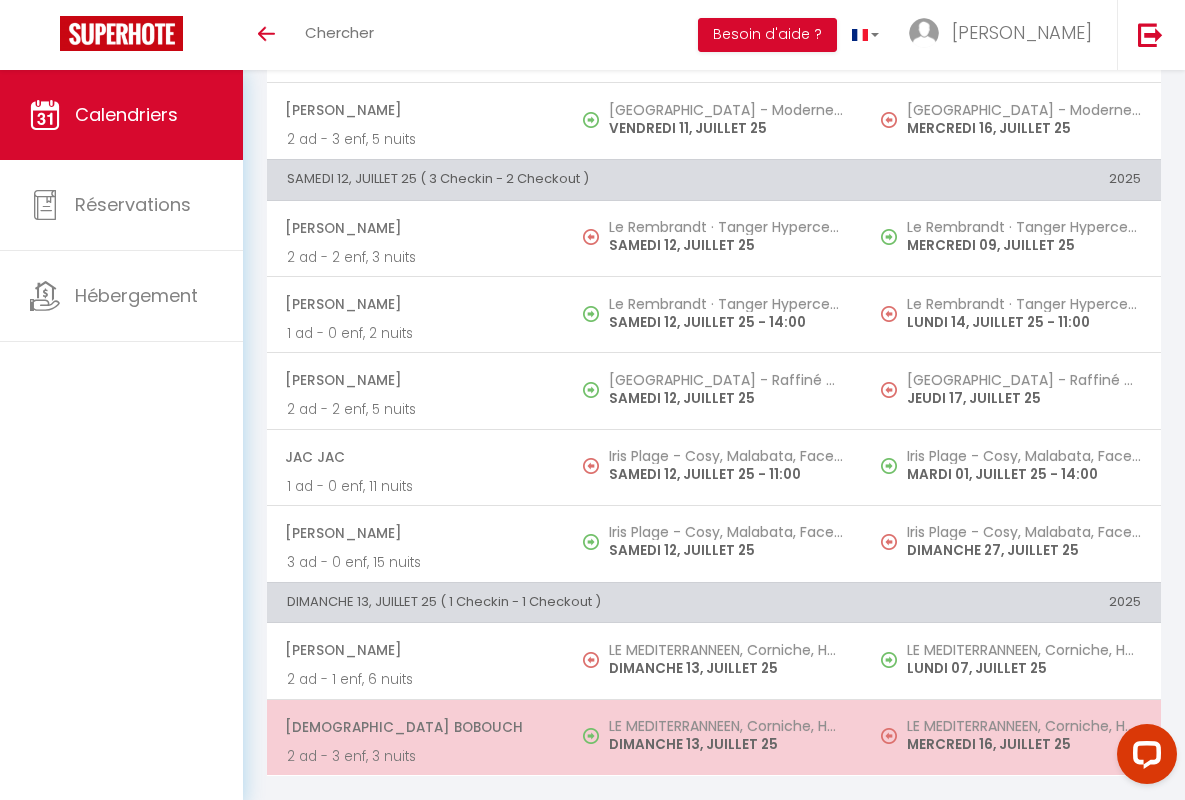 click on "[DEMOGRAPHIC_DATA] Bobouch" at bounding box center [415, 727] 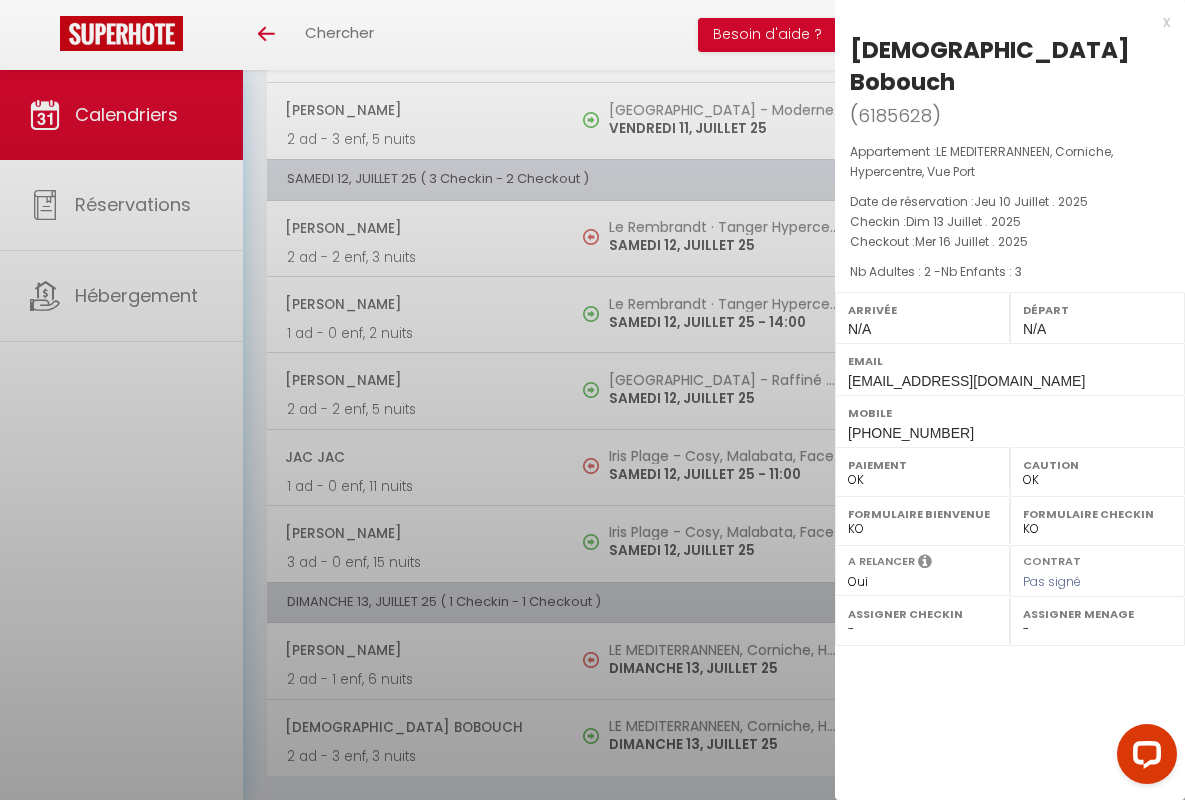 click on "x" at bounding box center (1002, 22) 